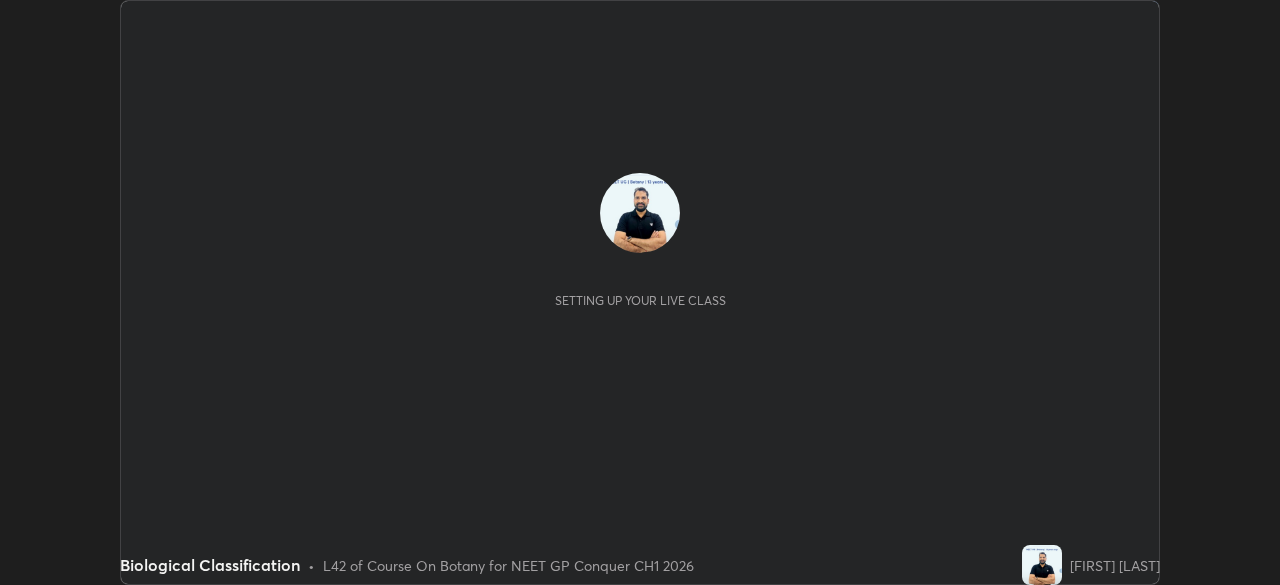 scroll, scrollTop: 0, scrollLeft: 0, axis: both 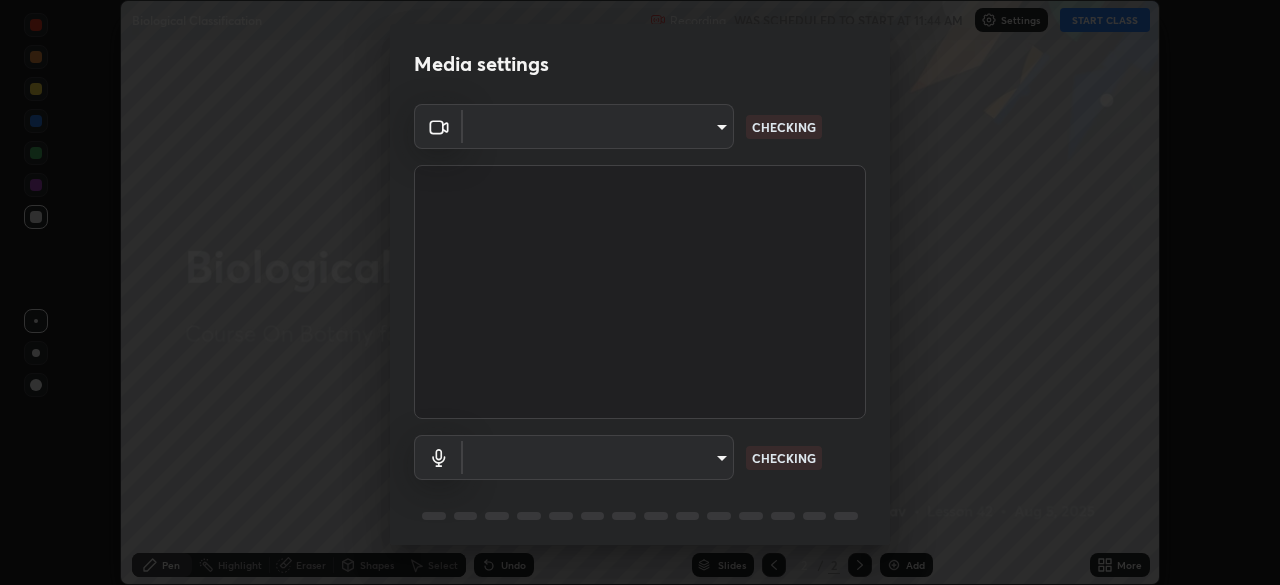 type on "8ba57ba392a6d77700fca5ad0914a887343323b49ef99d11197e5626948f7ea5" 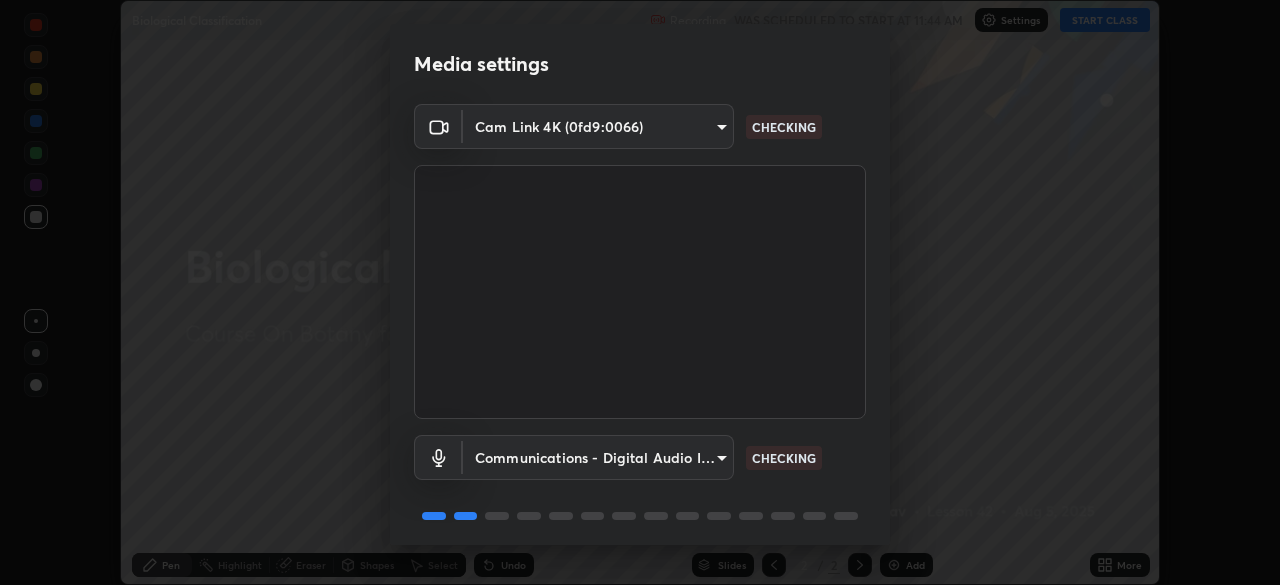 click on "Erase all Biological Classification Recording WAS SCHEDULED TO START AT  11:44 AM Settings START CLASS Setting up your live class Biological Classification • L42 of Course On Botany for NEET GP Conquer CH1 2026 [FIRST] [LAST] Pen Highlight Eraser Shapes Select Undo Slides 2 / 2 Add More No doubts shared Encourage your learners to ask a doubt for better clarity Report an issue Reason for reporting Buffering Chat not working Audio - Video sync issue Educator video quality low ​ Attach an image Report Media settings Cam Link 4K (0fd9:0066) 8ba57ba392a6d77700fca5ad0914a887343323b49ef99d11197e5626948f7ea5 CHECKING Communications - Digital Audio Interface (3- Cam Link 4K) communications CHECKING 1 / 5 Next" at bounding box center (640, 292) 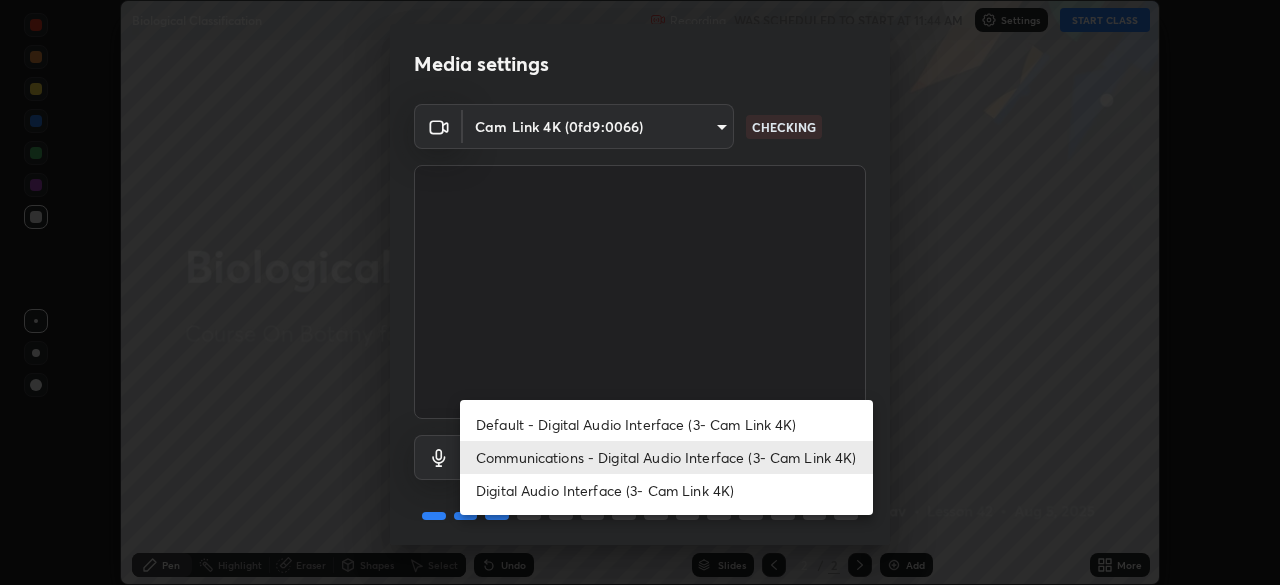 click on "Default - Digital Audio Interface (3- Cam Link 4K)" at bounding box center (666, 424) 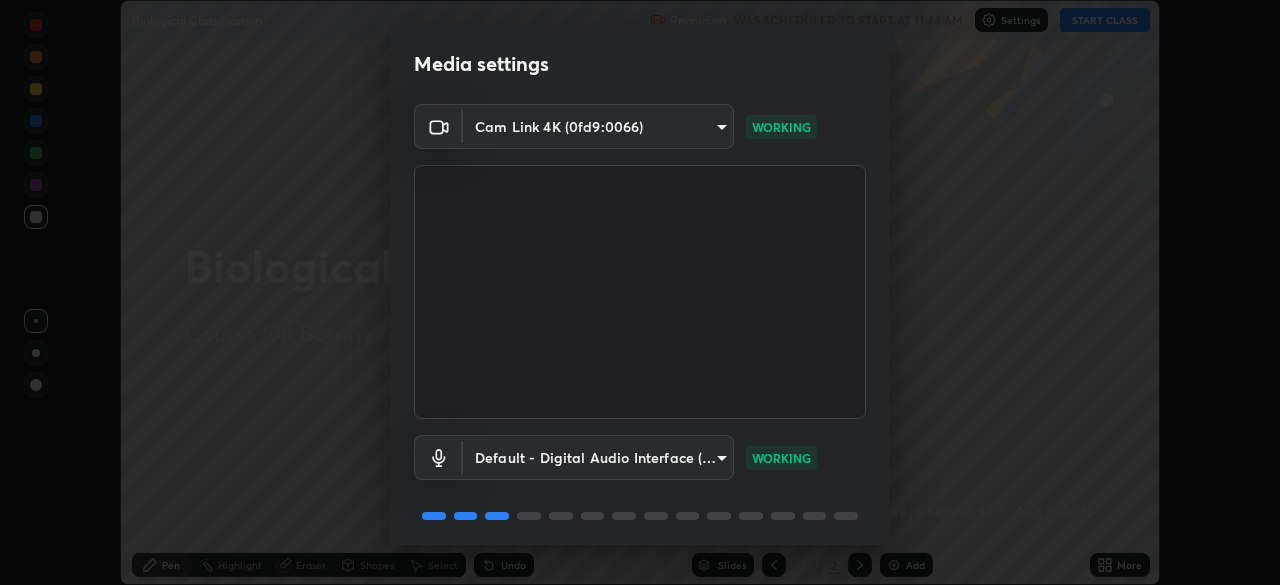 scroll, scrollTop: 71, scrollLeft: 0, axis: vertical 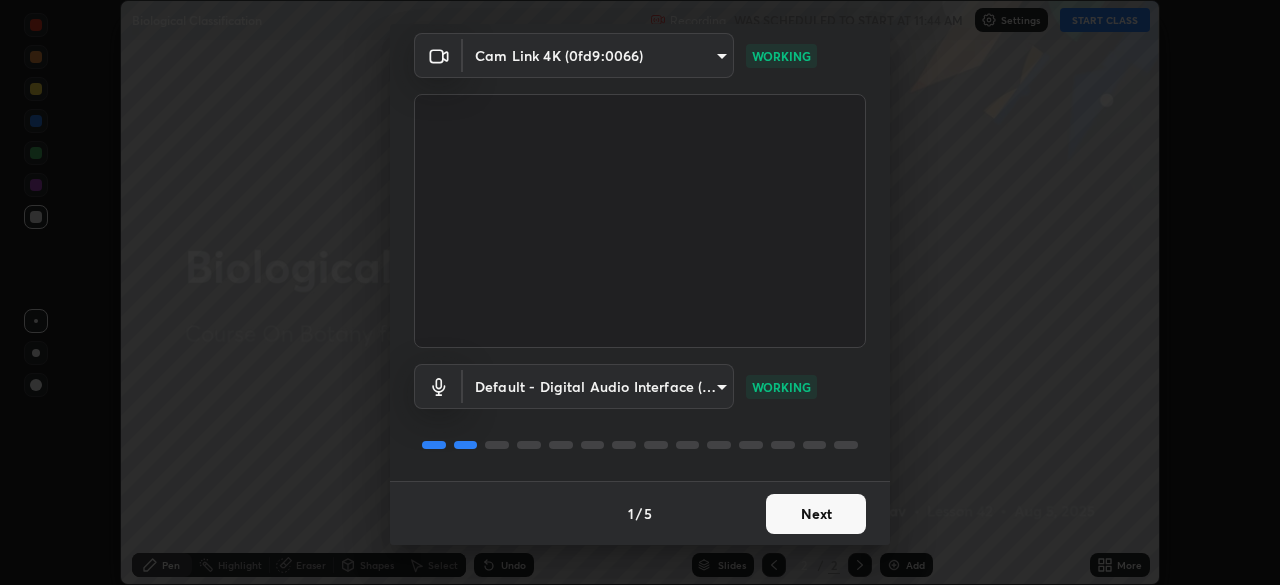click on "Next" at bounding box center [816, 514] 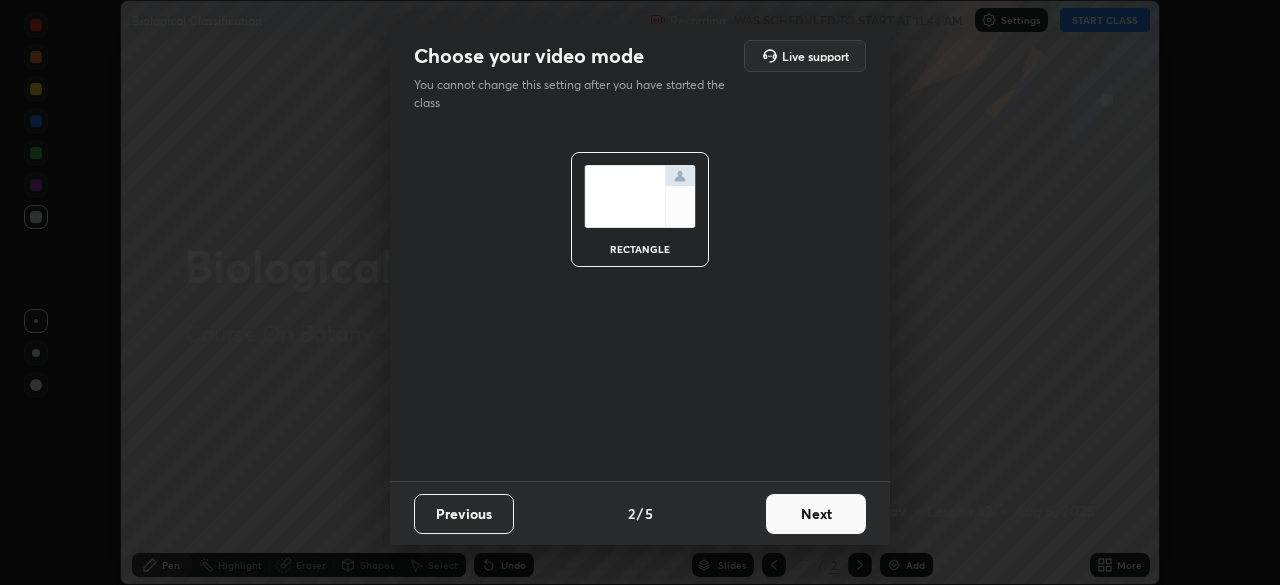 scroll, scrollTop: 0, scrollLeft: 0, axis: both 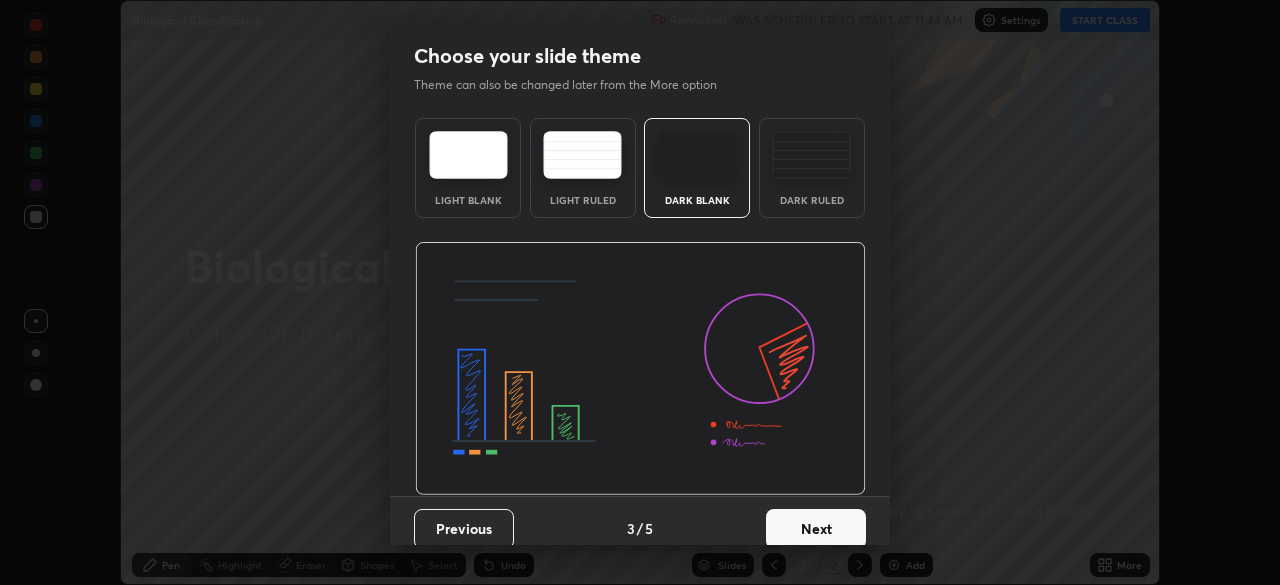 click on "Next" at bounding box center (816, 529) 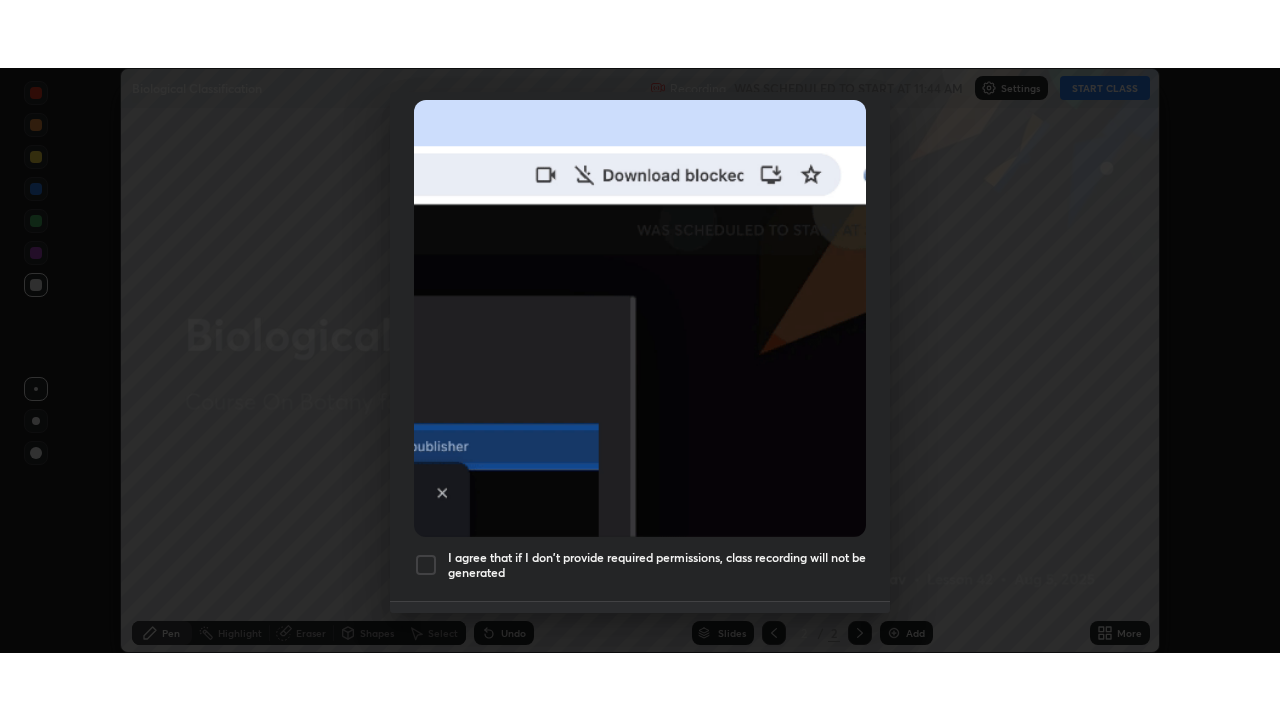scroll, scrollTop: 479, scrollLeft: 0, axis: vertical 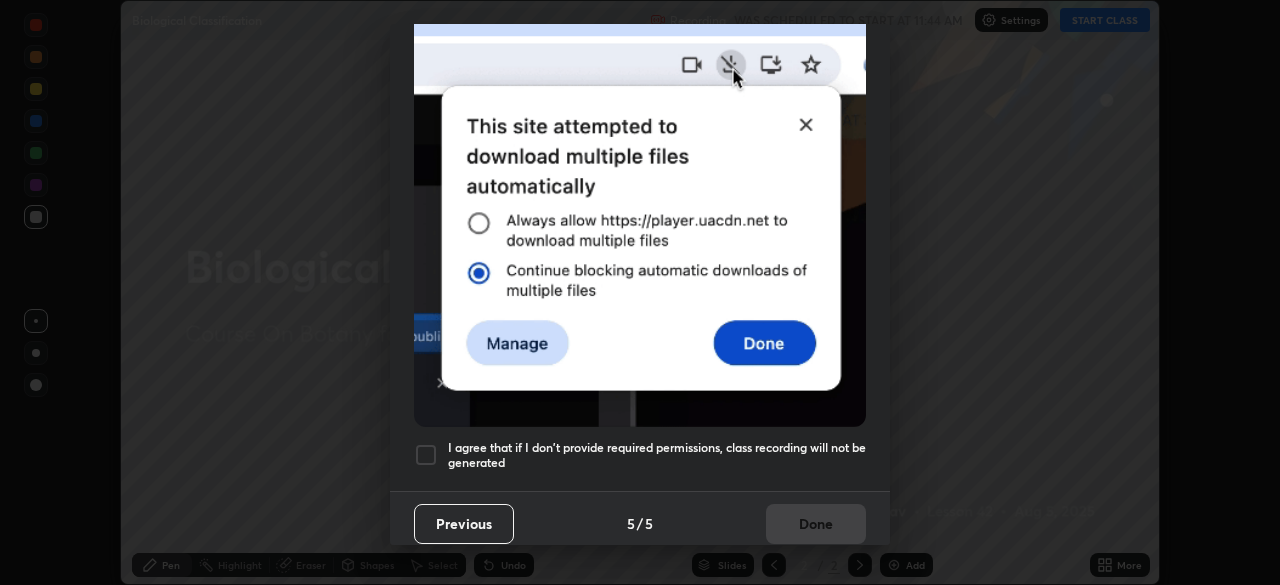click at bounding box center [426, 455] 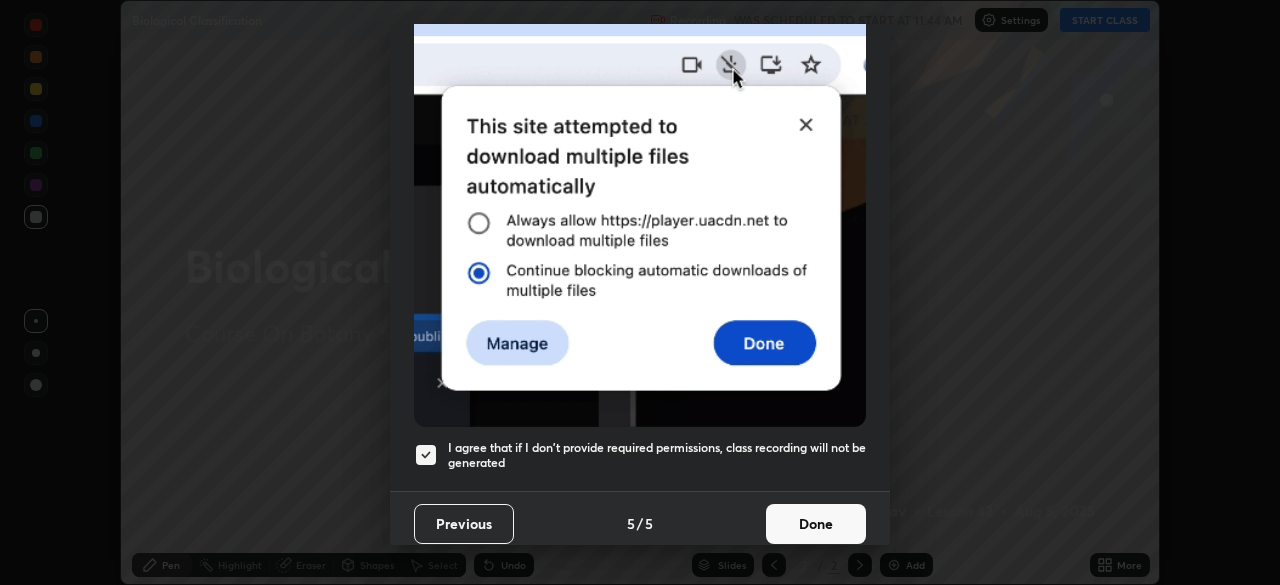 click on "Done" at bounding box center (816, 524) 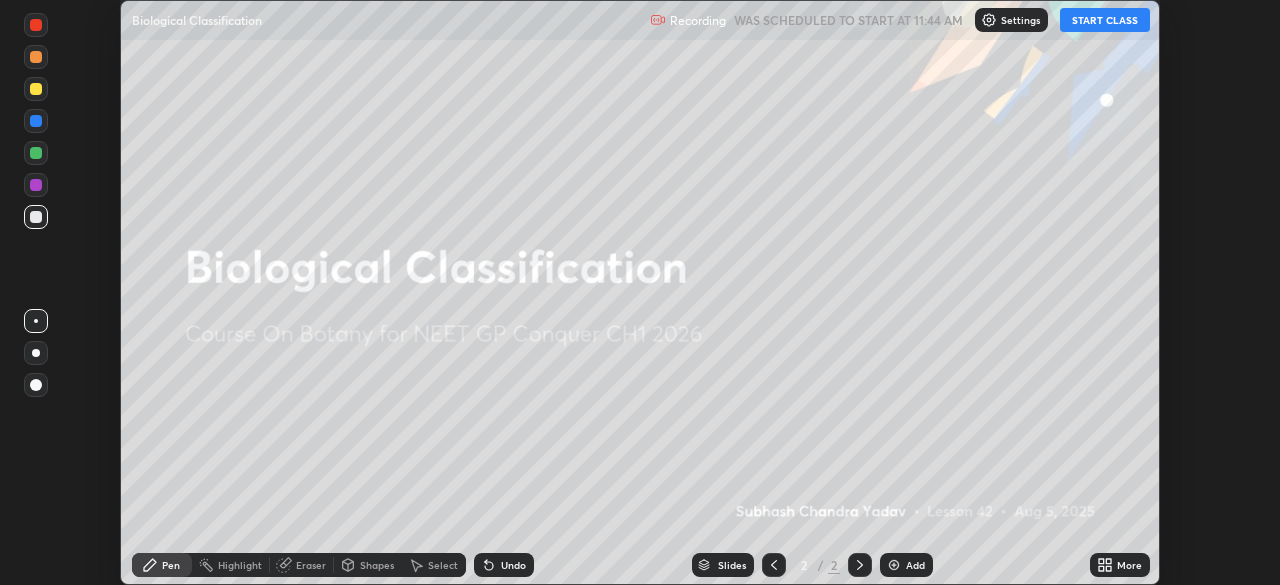 click on "START CLASS" at bounding box center [1105, 20] 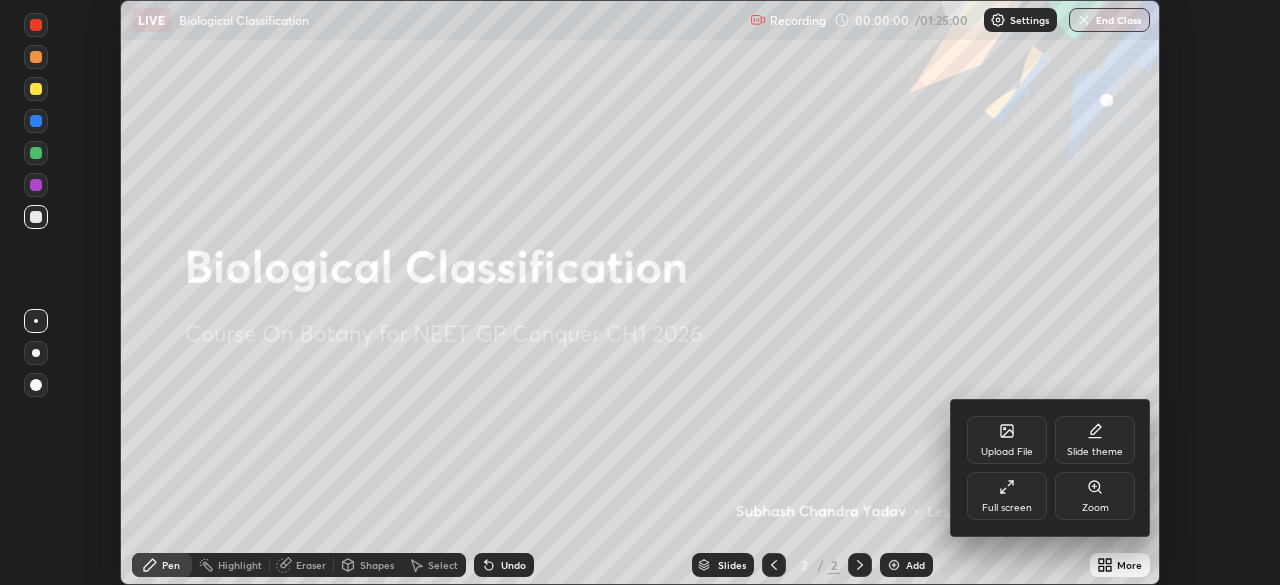 click 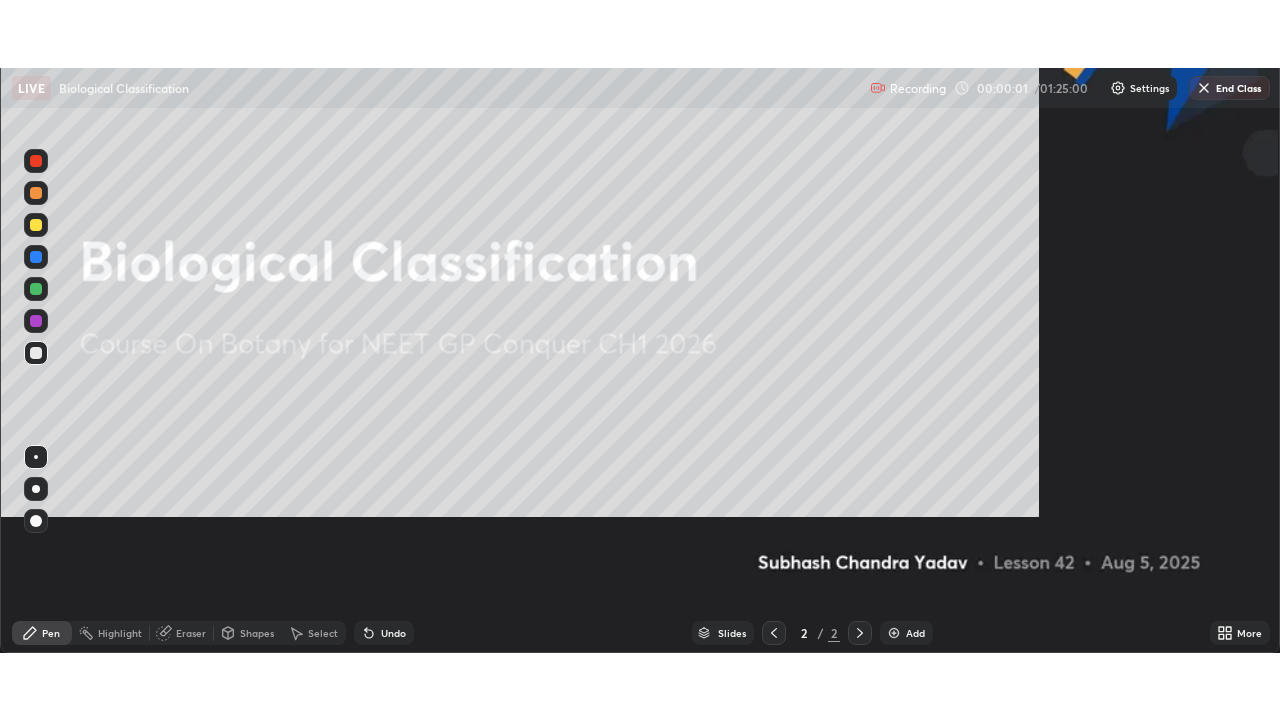 scroll, scrollTop: 99280, scrollLeft: 98720, axis: both 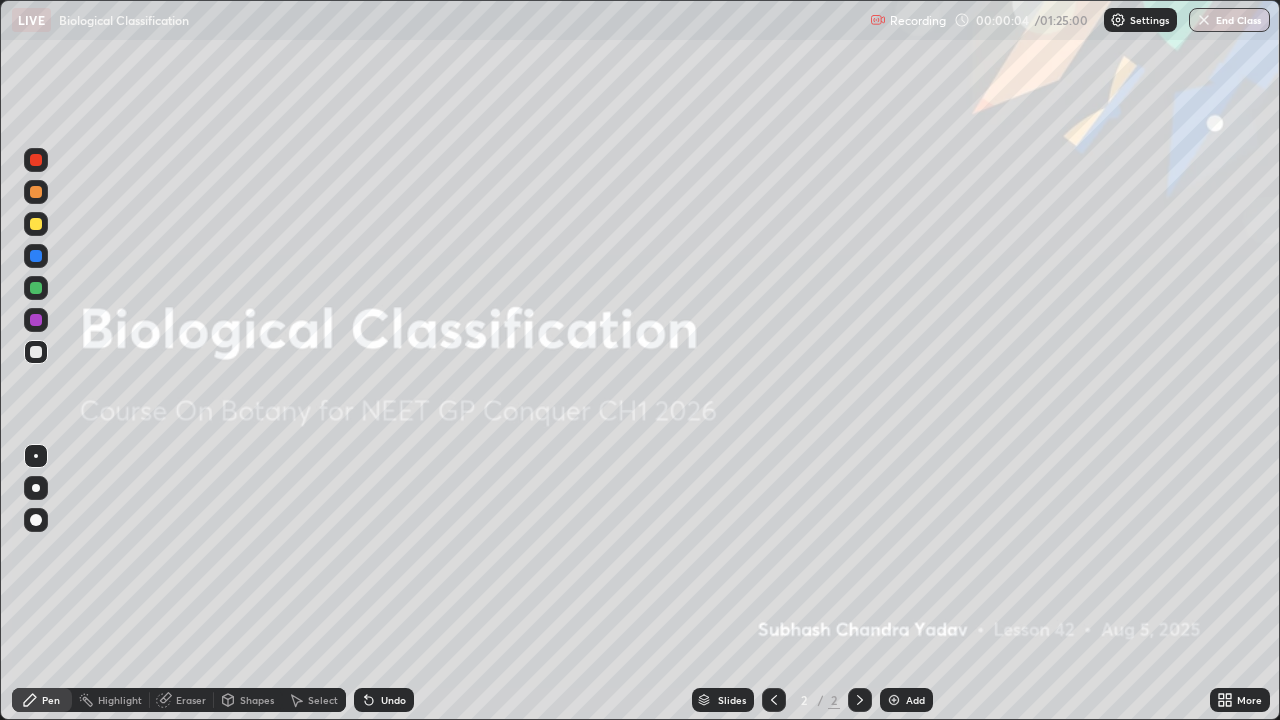 click on "Add" at bounding box center [906, 700] 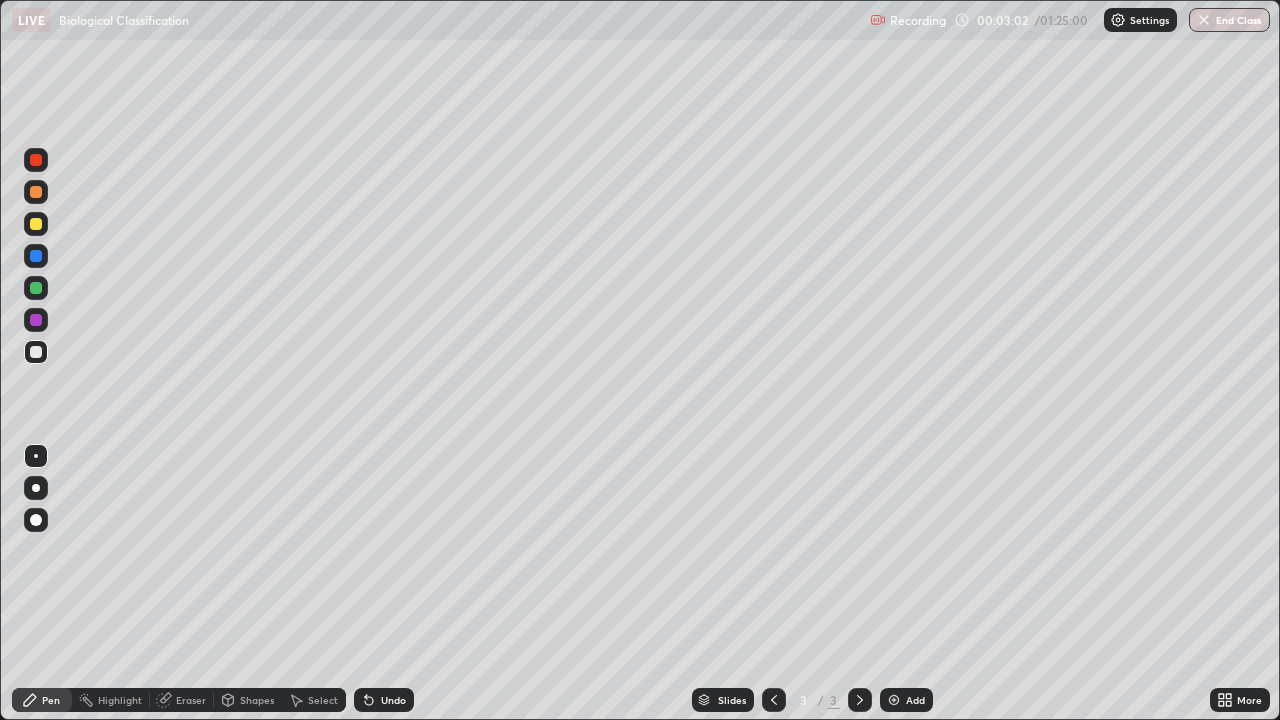 click 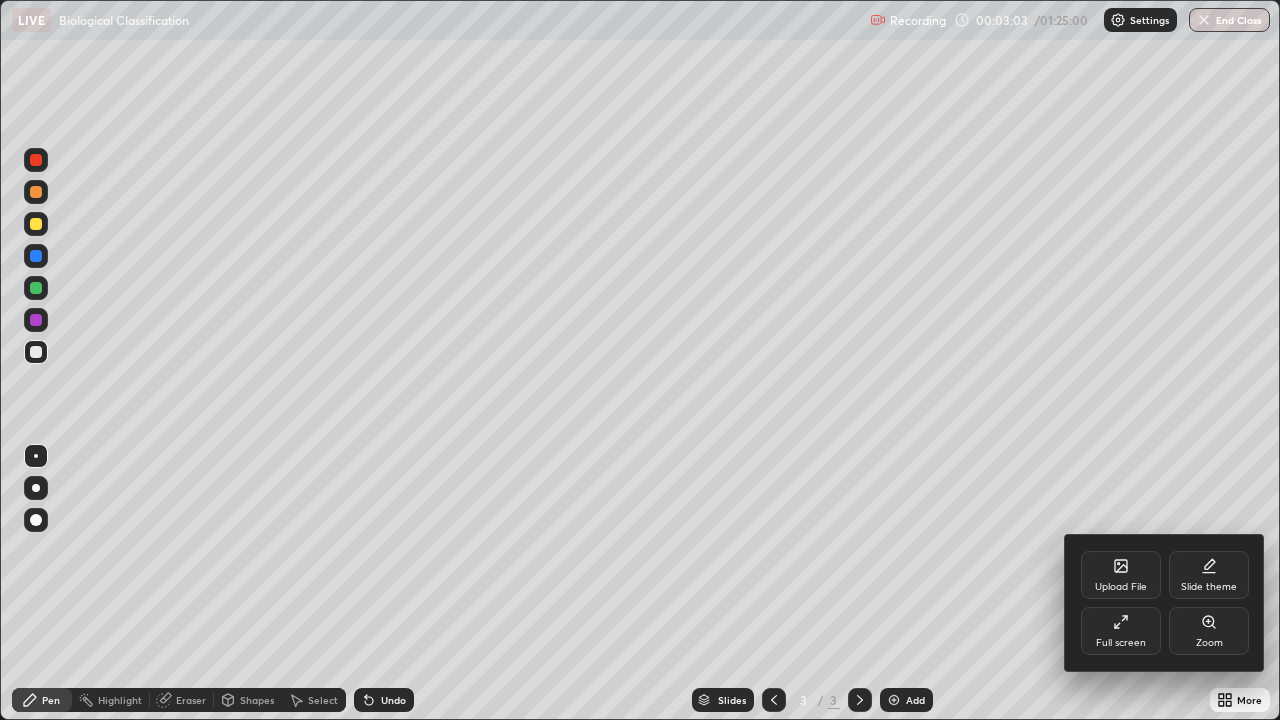 click 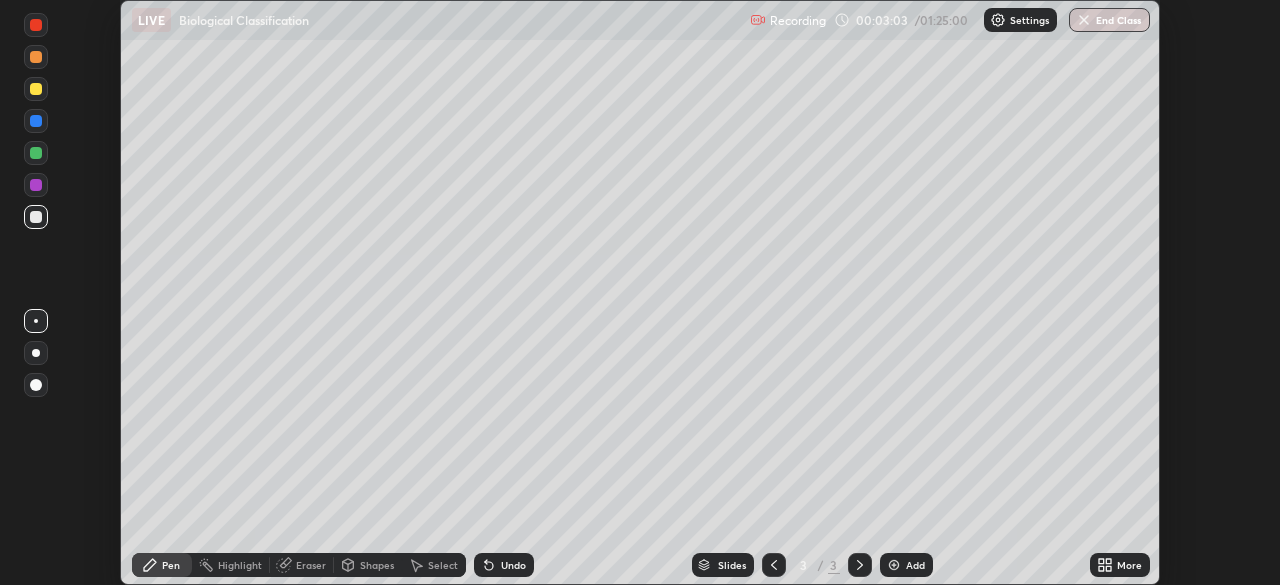 scroll, scrollTop: 585, scrollLeft: 1280, axis: both 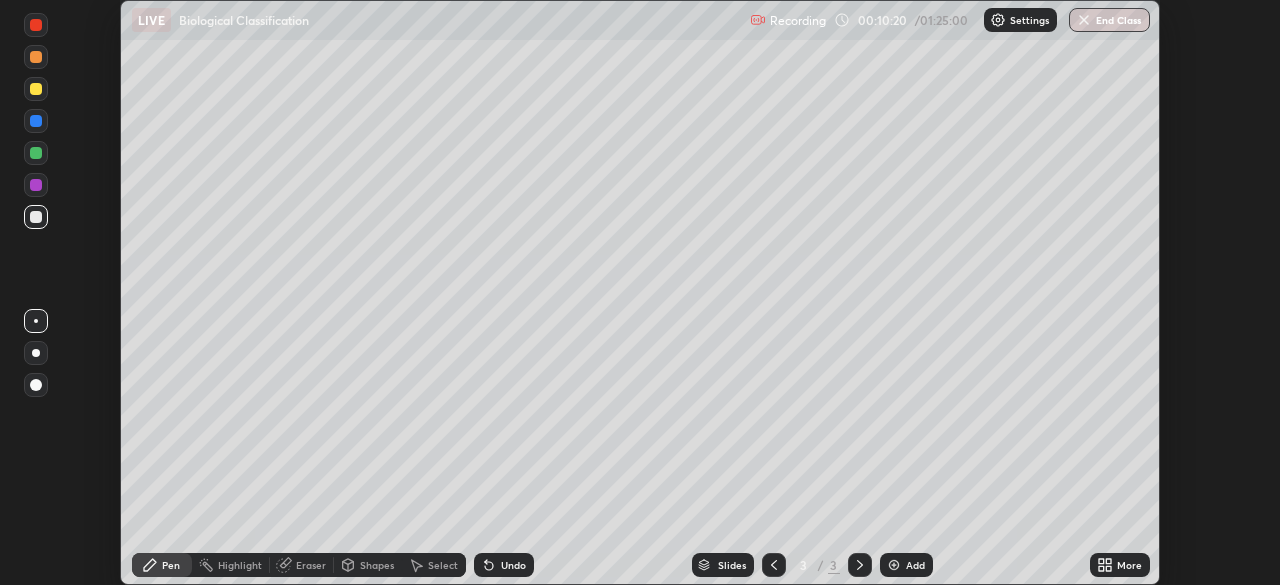 click at bounding box center (894, 565) 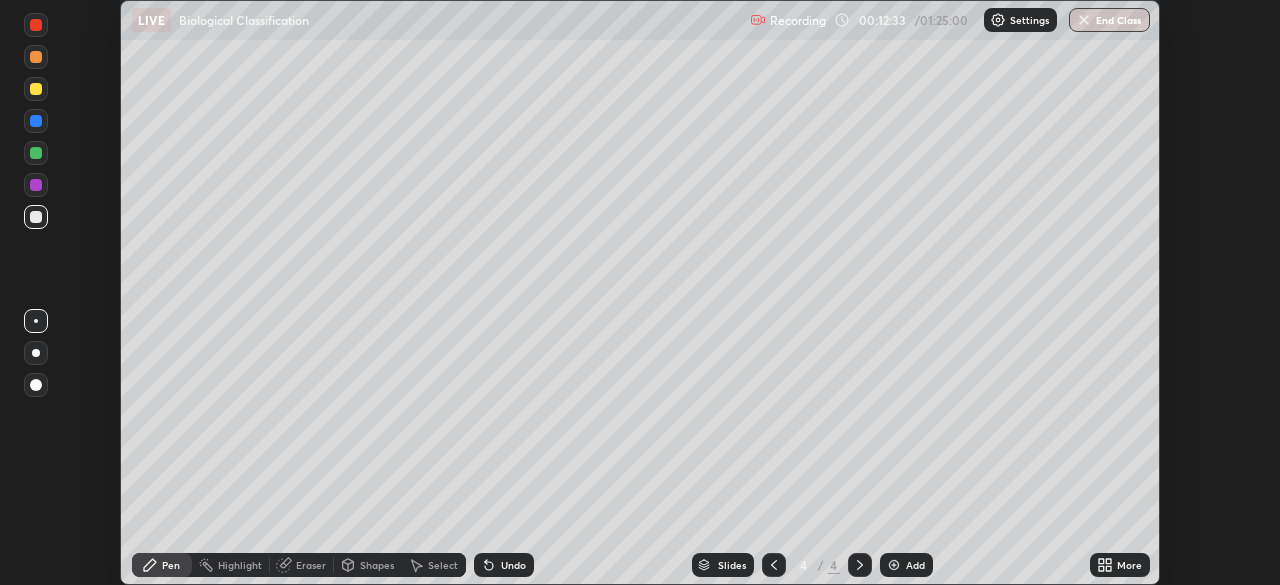 click on "Eraser" at bounding box center (311, 565) 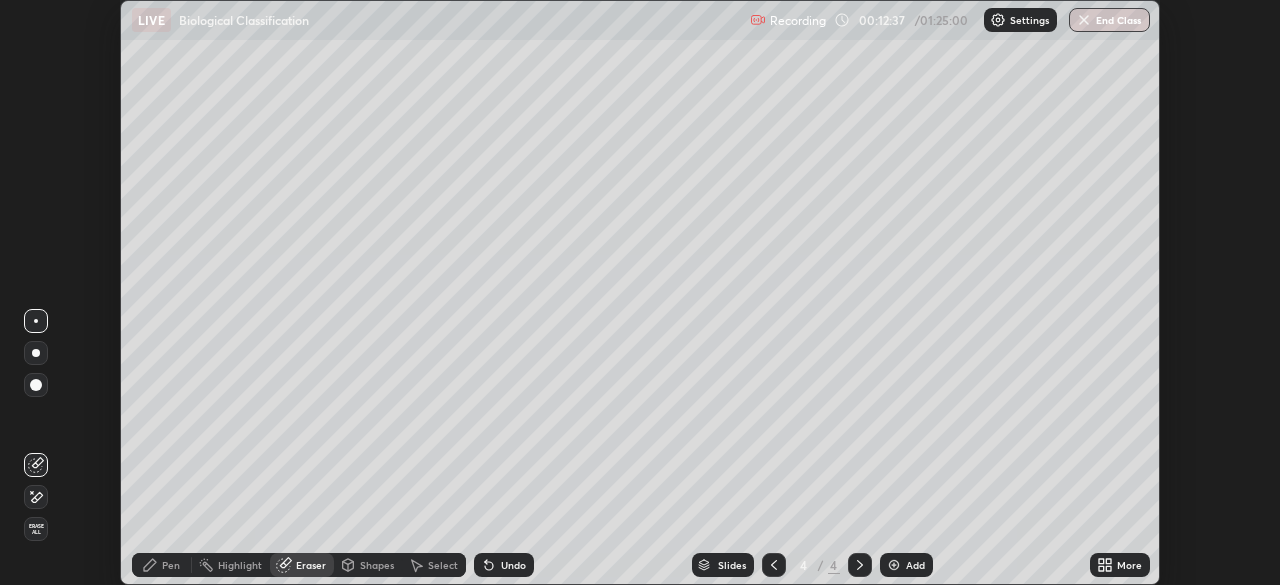 click on "Pen" at bounding box center [171, 565] 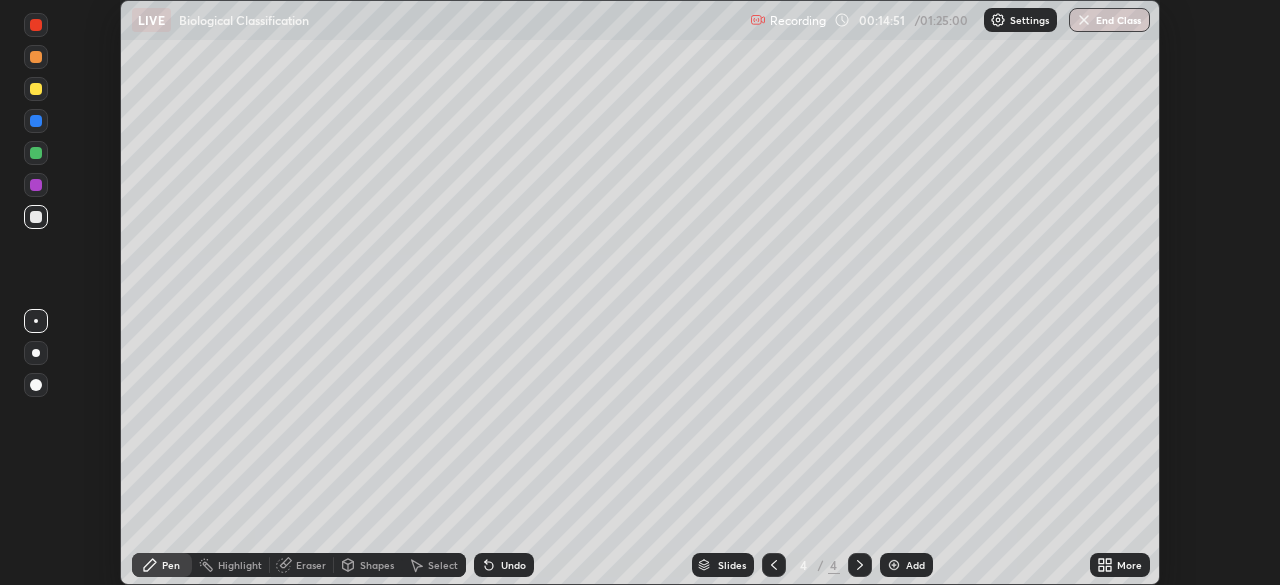 click at bounding box center [894, 565] 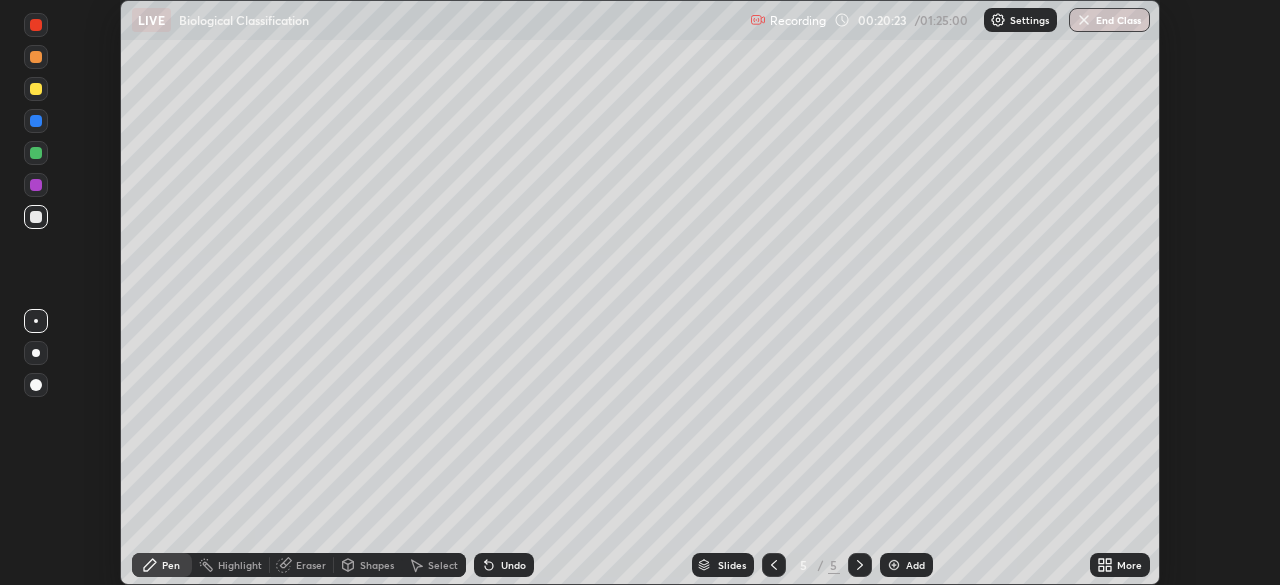 click on "Eraser" at bounding box center (302, 565) 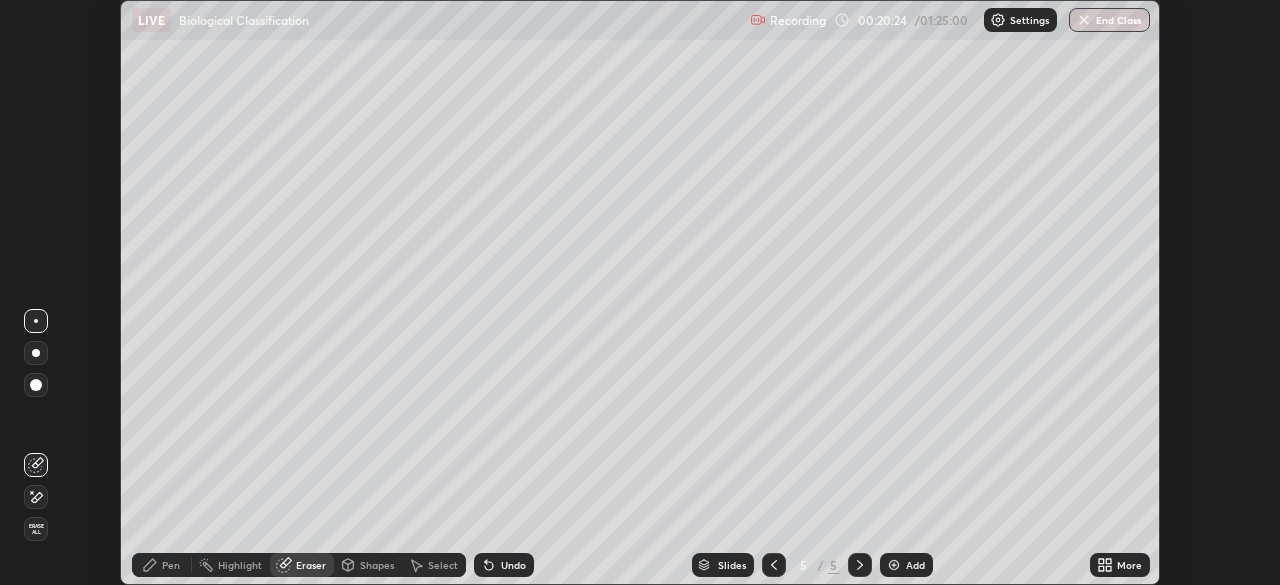 click at bounding box center (36, 385) 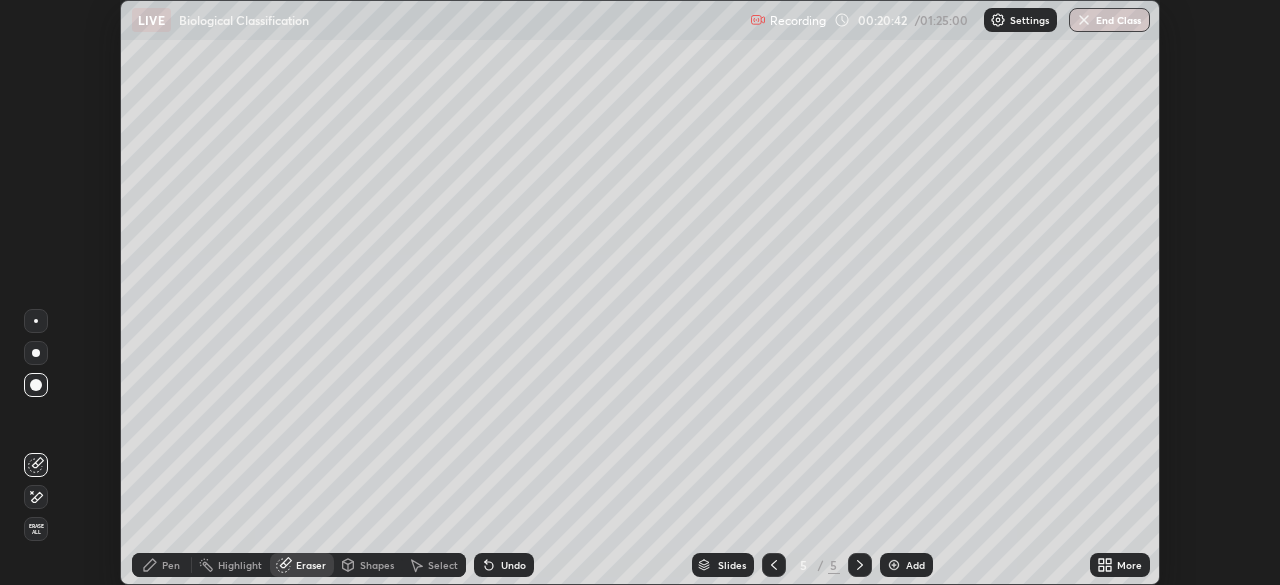 click on "Pen" at bounding box center (171, 565) 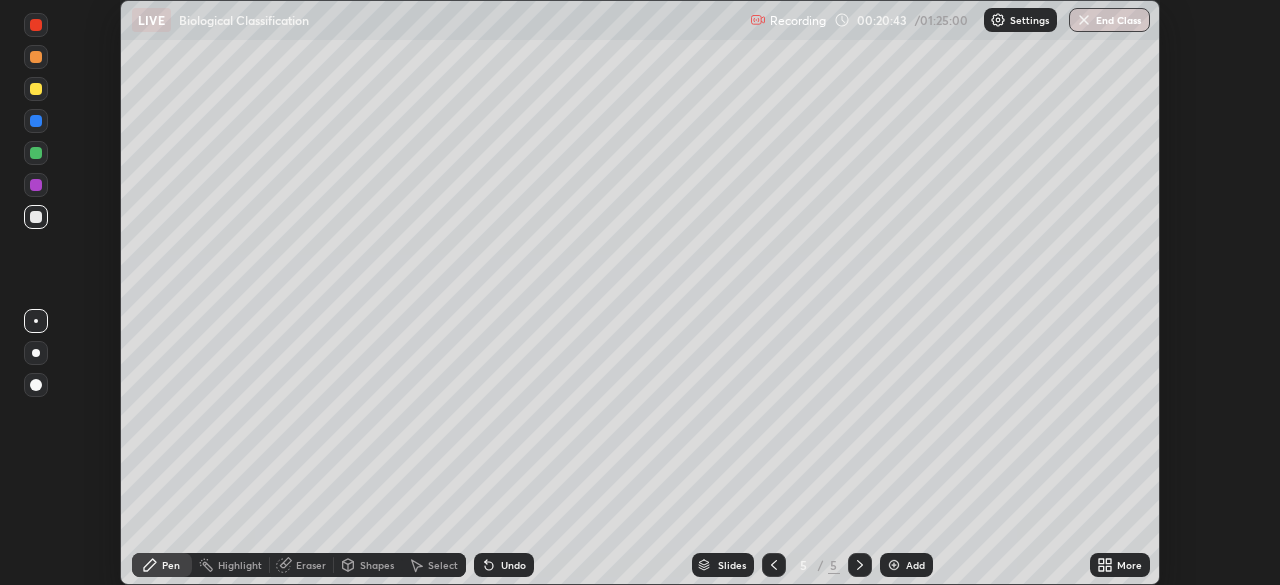 click at bounding box center (36, 321) 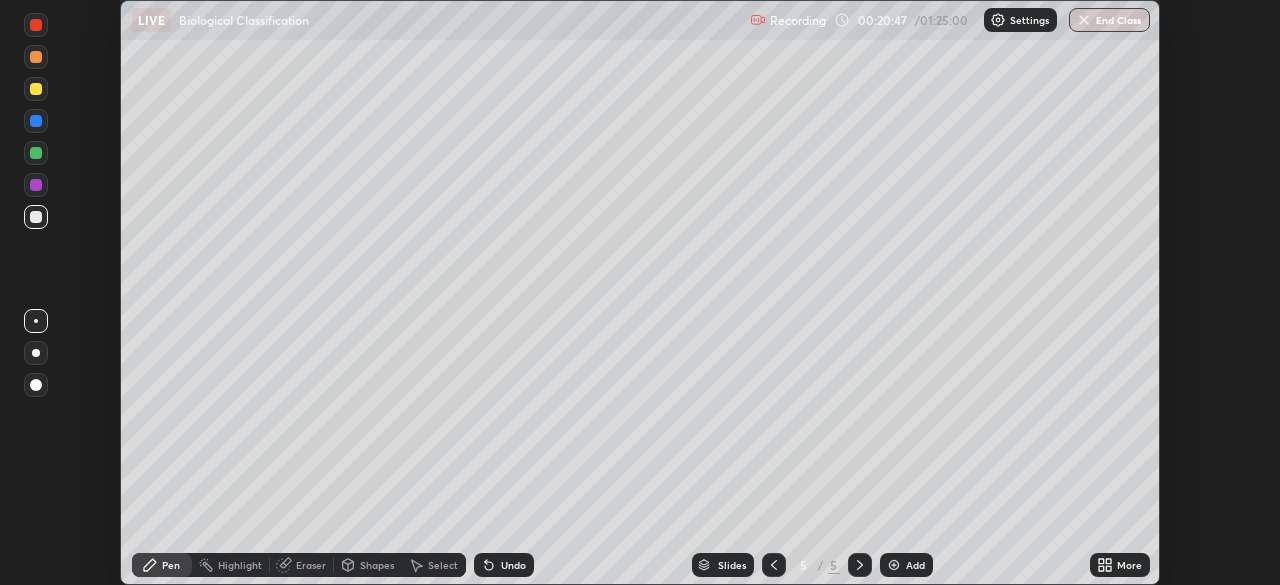 click at bounding box center (36, 89) 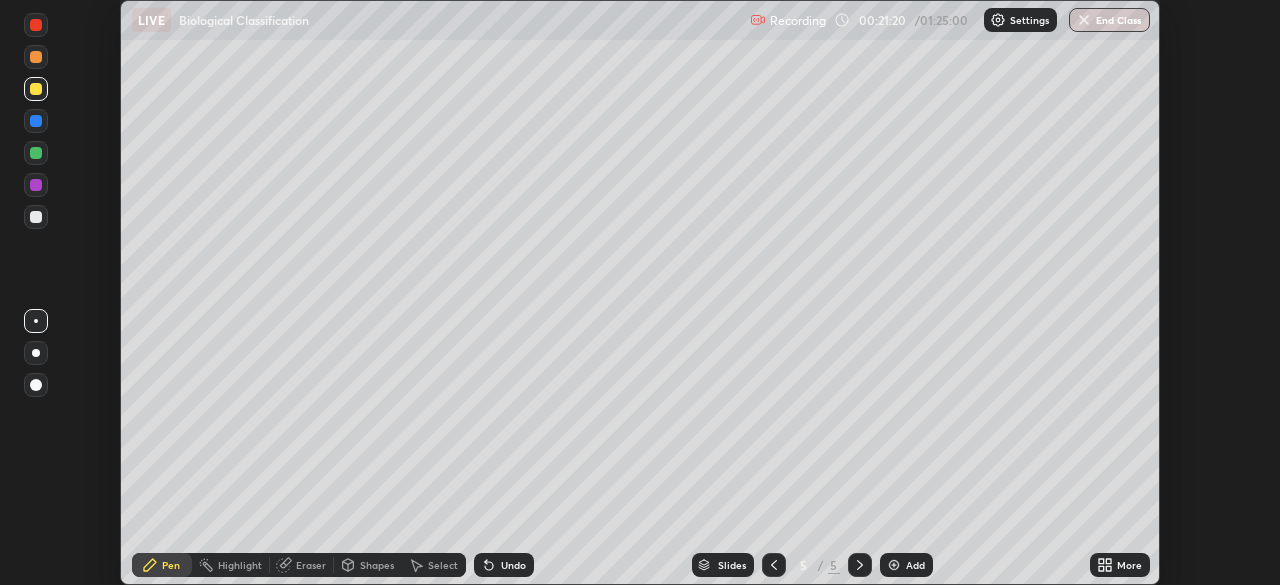 click at bounding box center [36, 153] 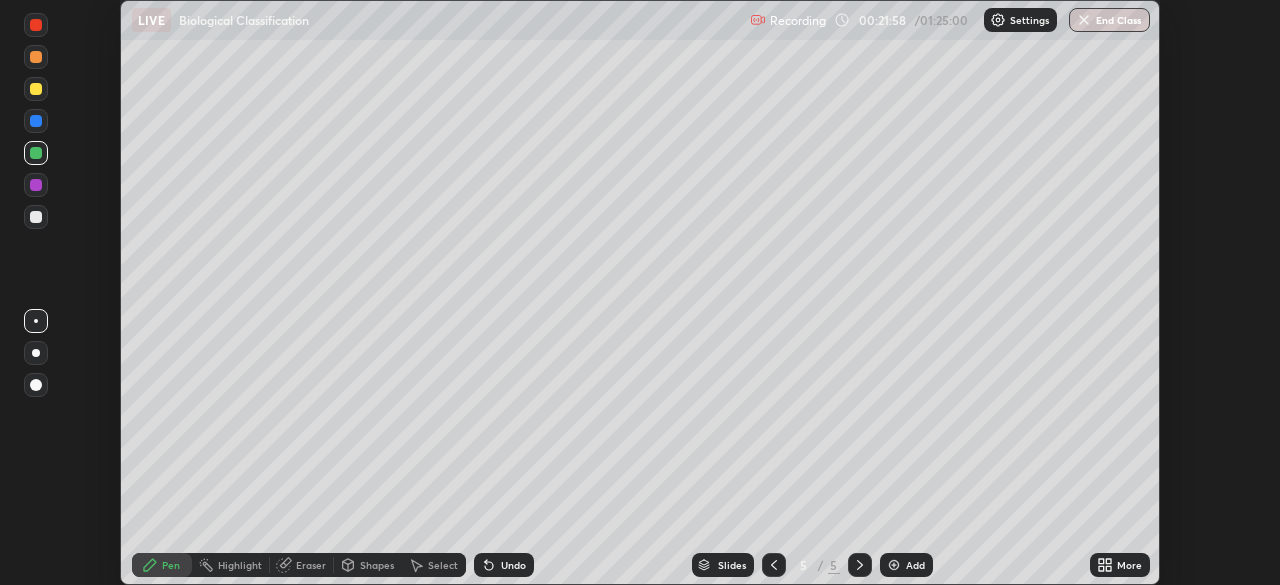 click at bounding box center [36, 89] 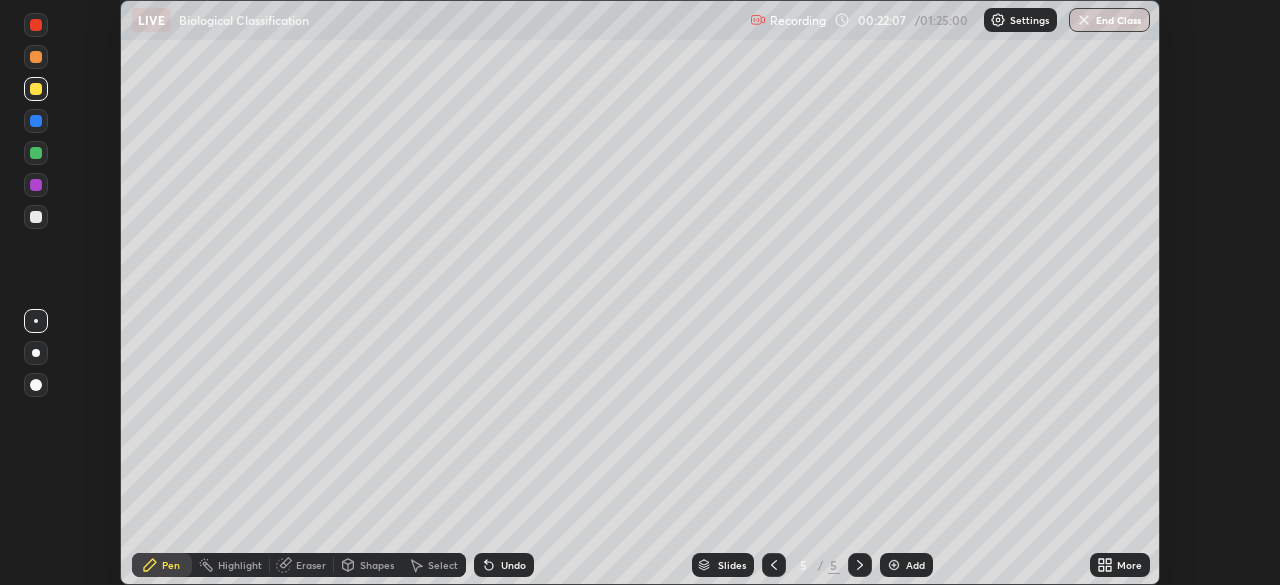 click on "Eraser" at bounding box center (311, 565) 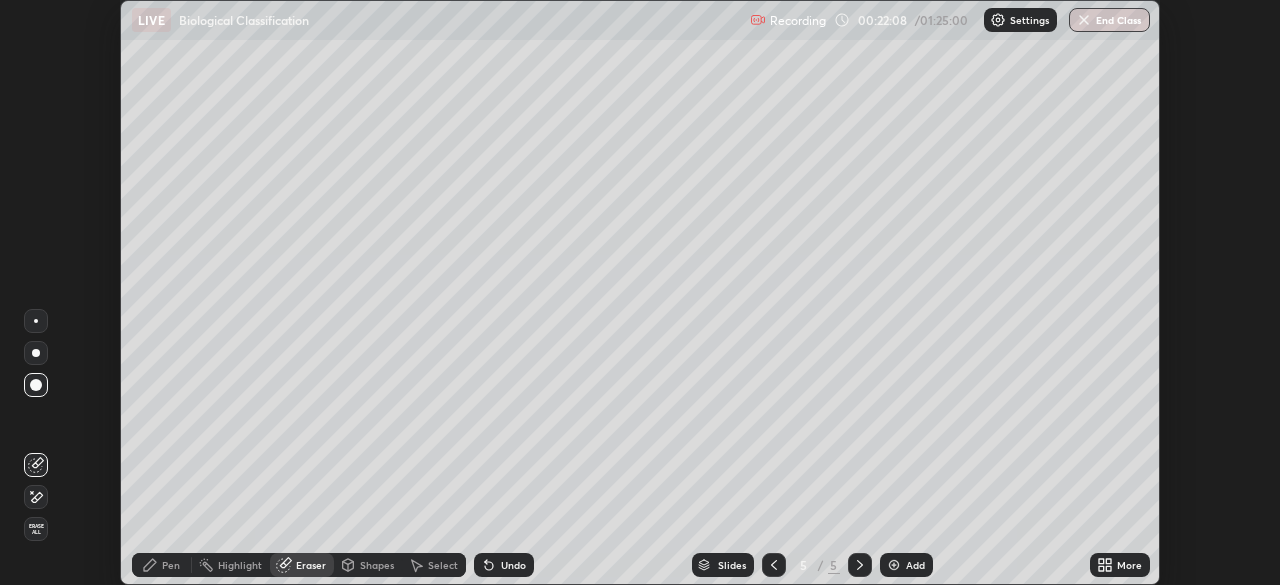 click on "Pen" at bounding box center [171, 565] 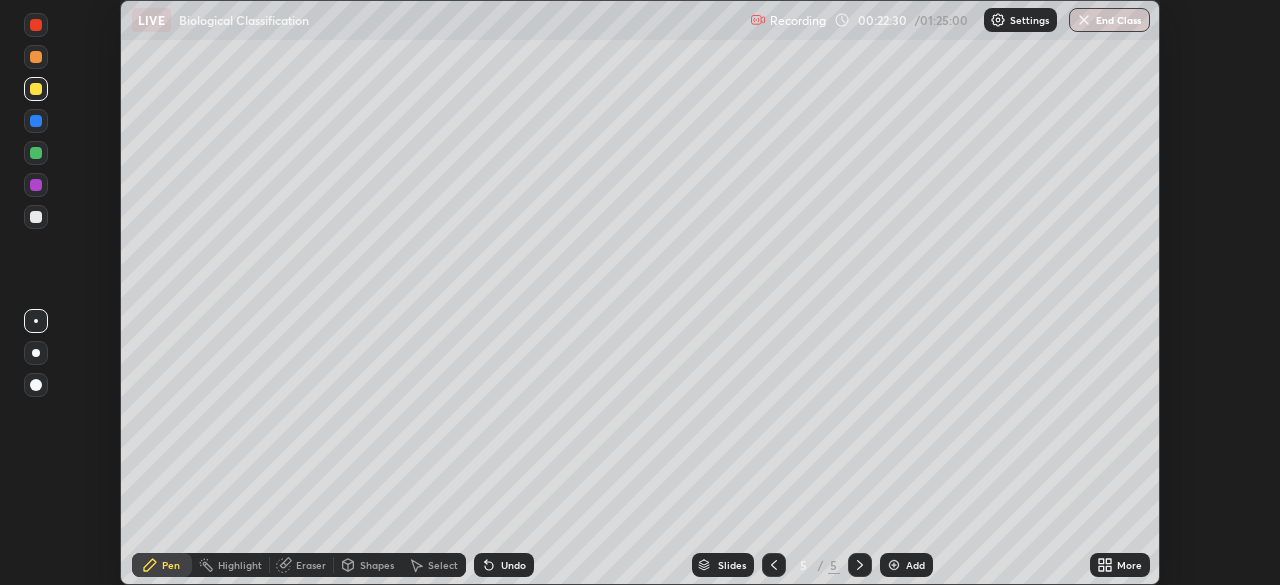 click at bounding box center (36, 217) 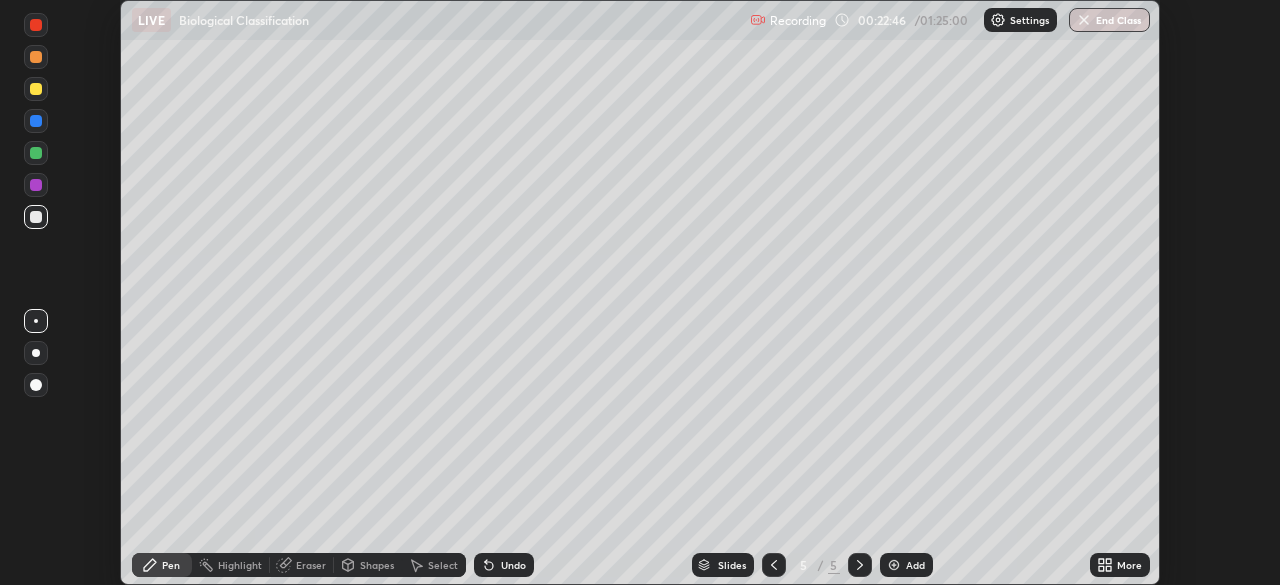 click at bounding box center [36, 89] 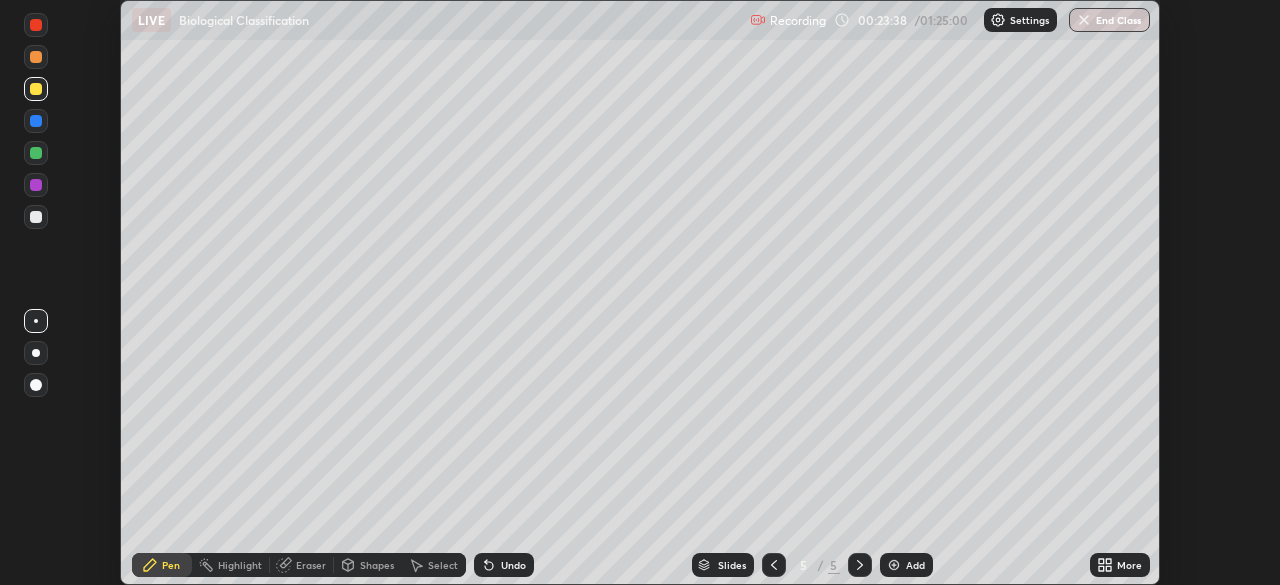 click at bounding box center (36, 217) 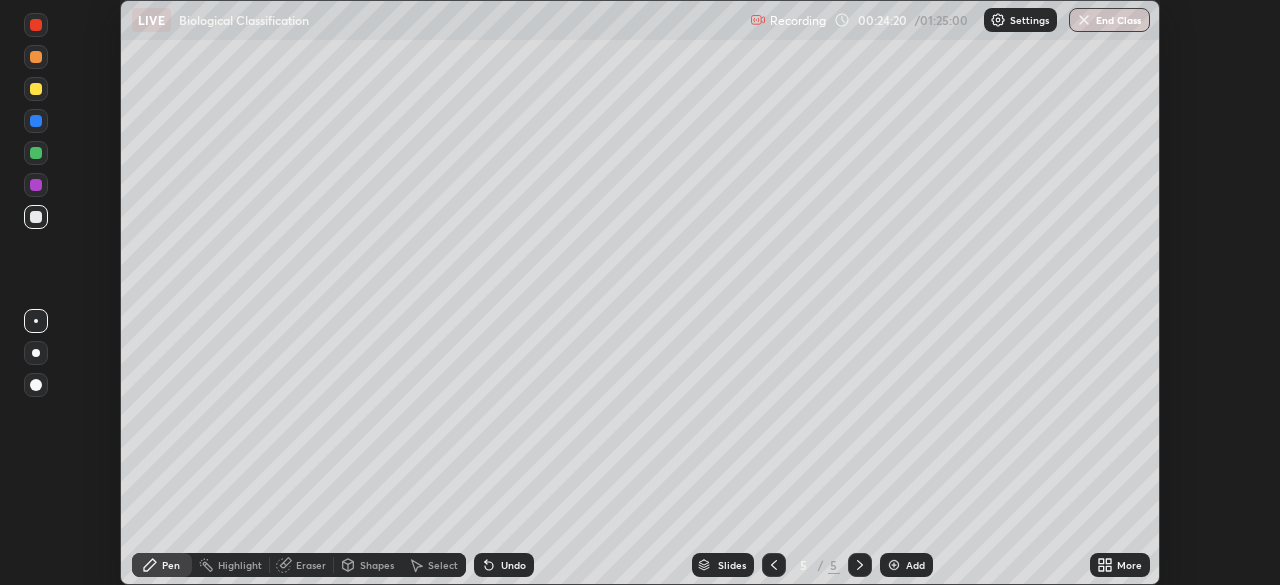 click at bounding box center [36, 89] 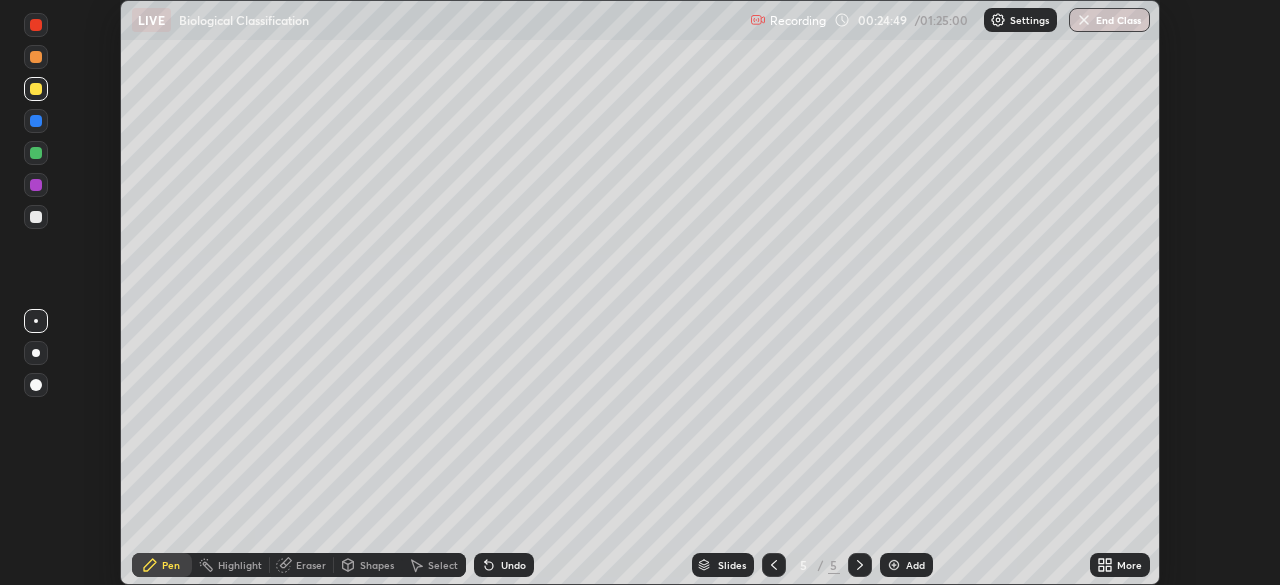 click at bounding box center (36, 217) 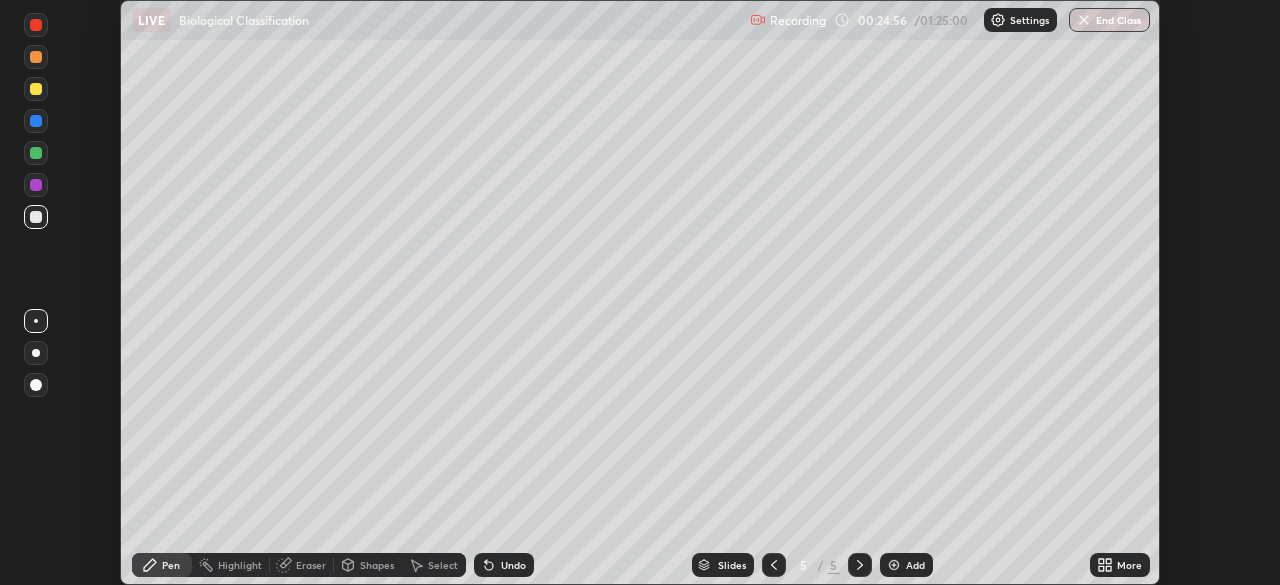 click on "Eraser" at bounding box center [311, 565] 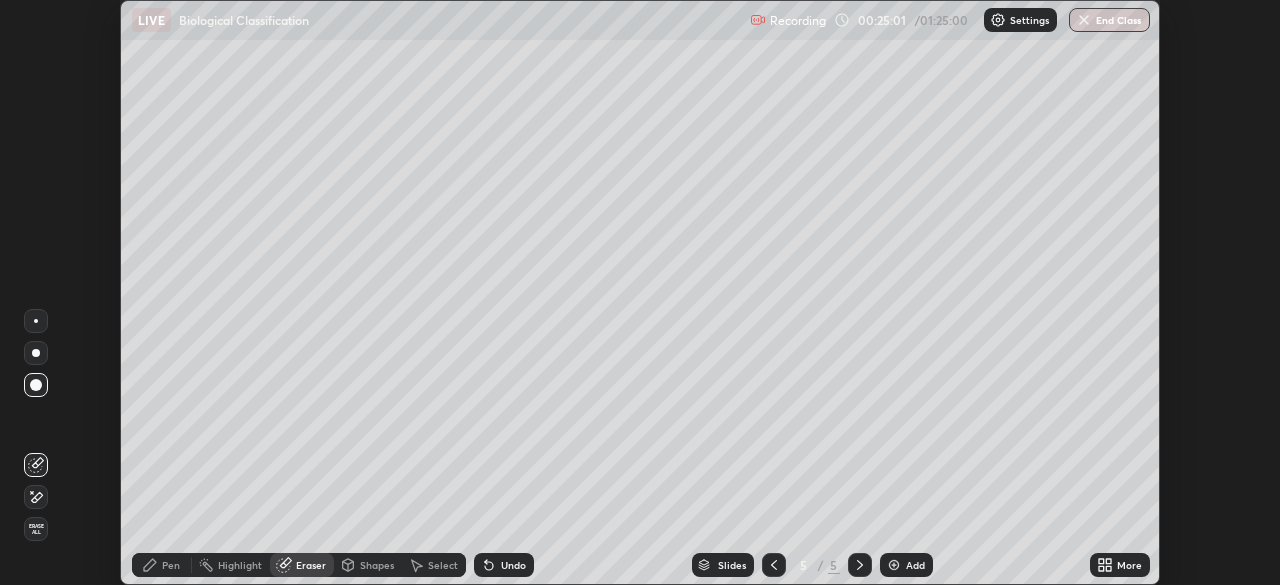 click on "Pen" at bounding box center [171, 565] 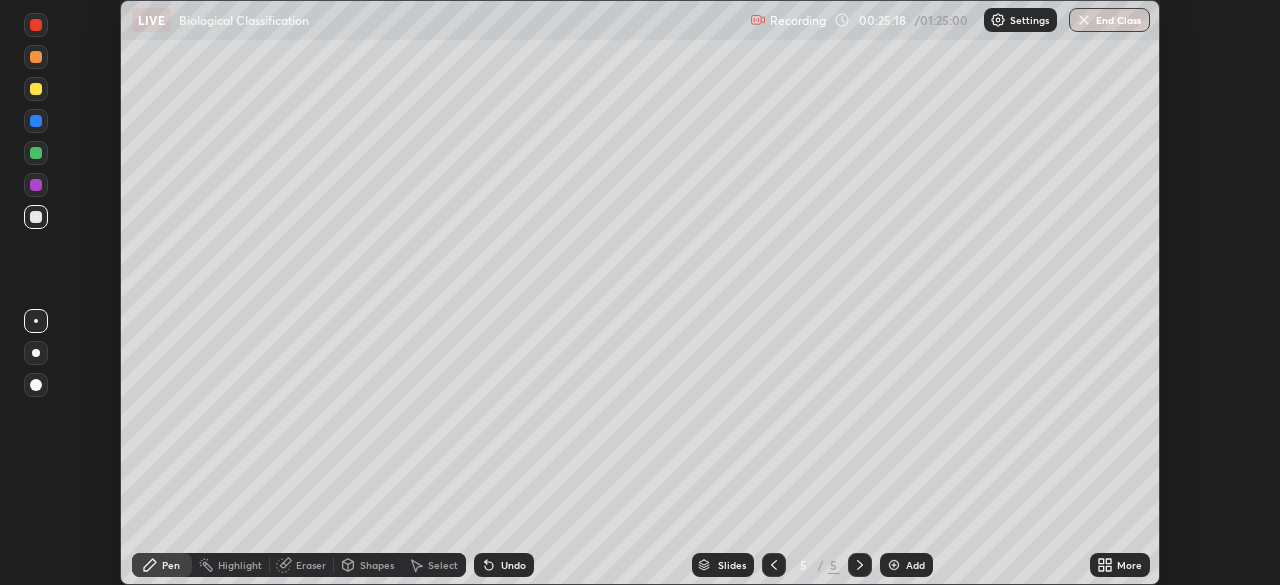 click on "Eraser" at bounding box center (311, 565) 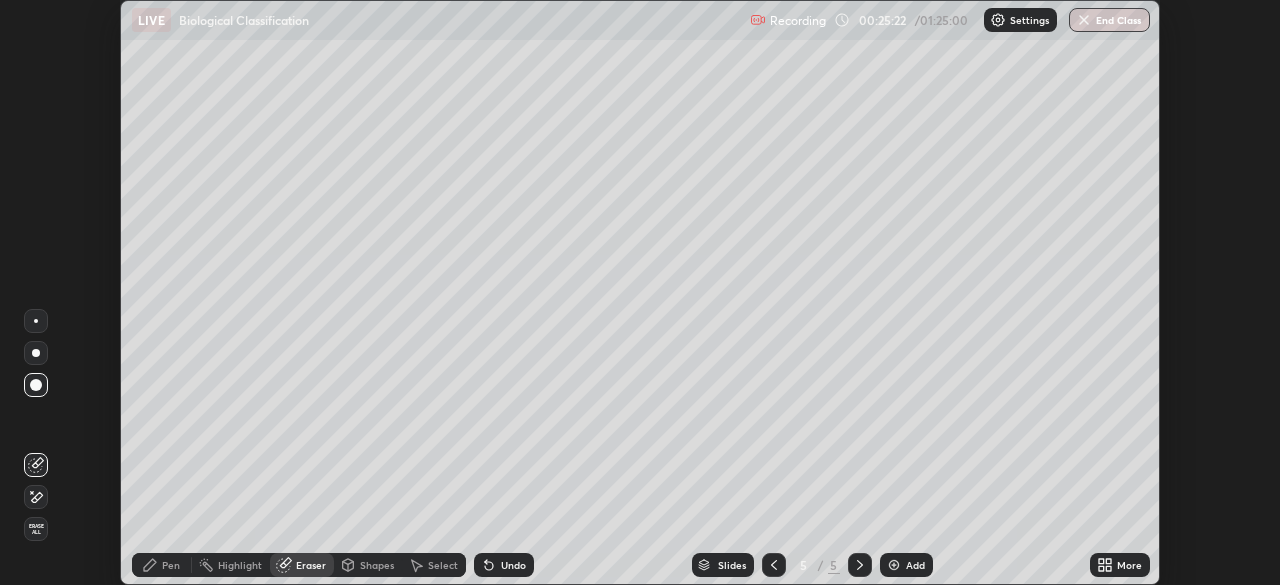 click on "Pen" at bounding box center [171, 565] 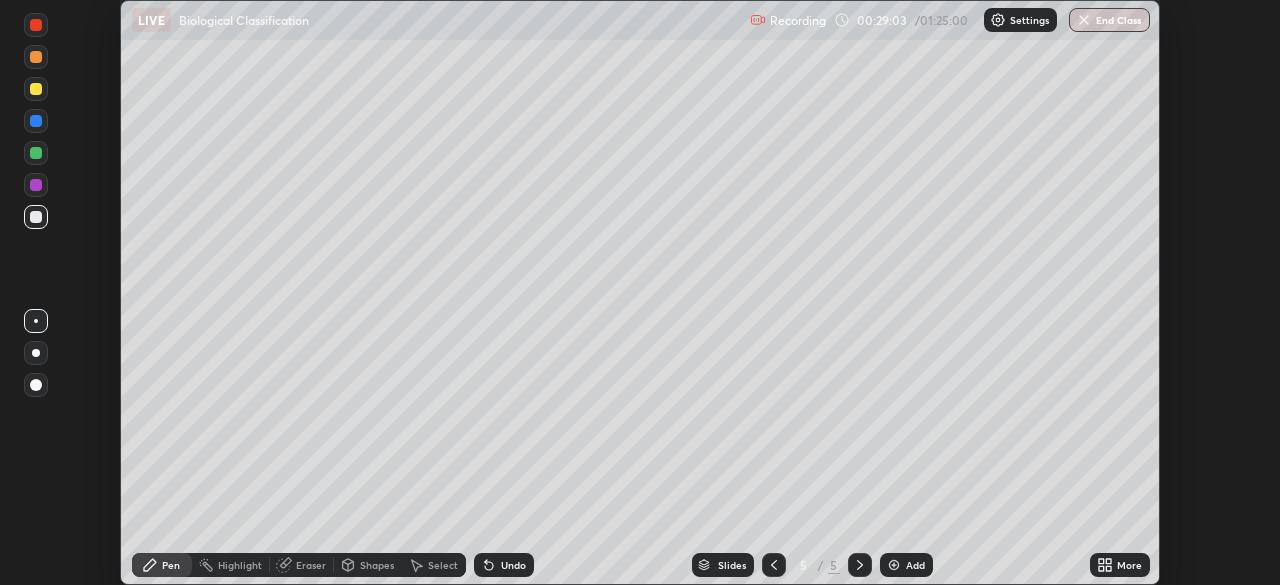 click 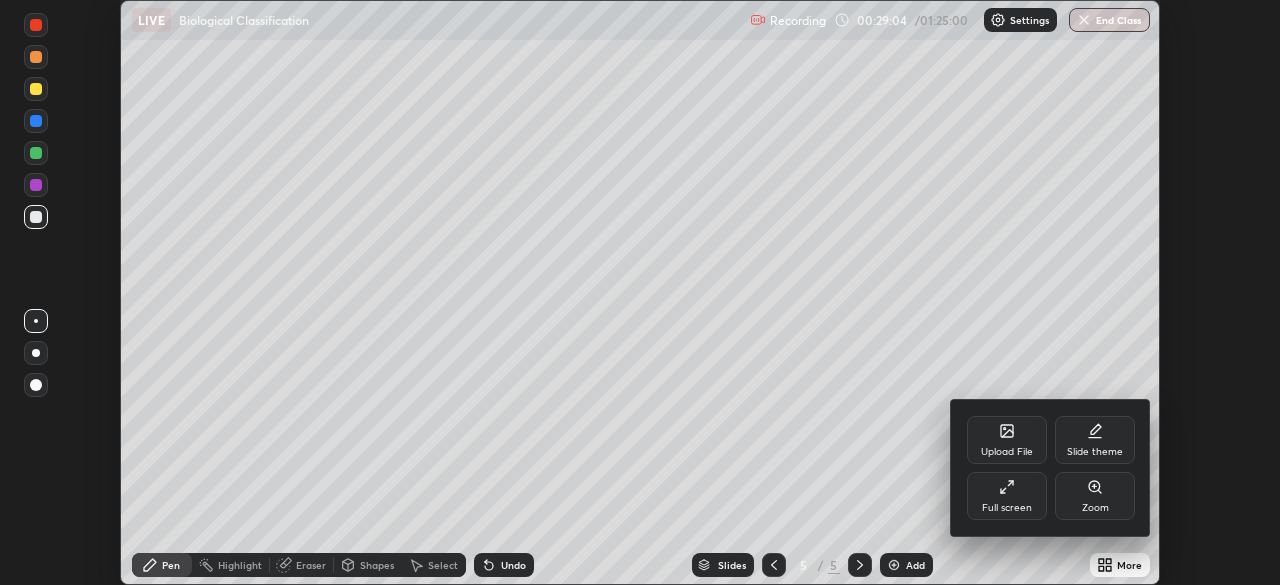 click on "Full screen" at bounding box center (1007, 508) 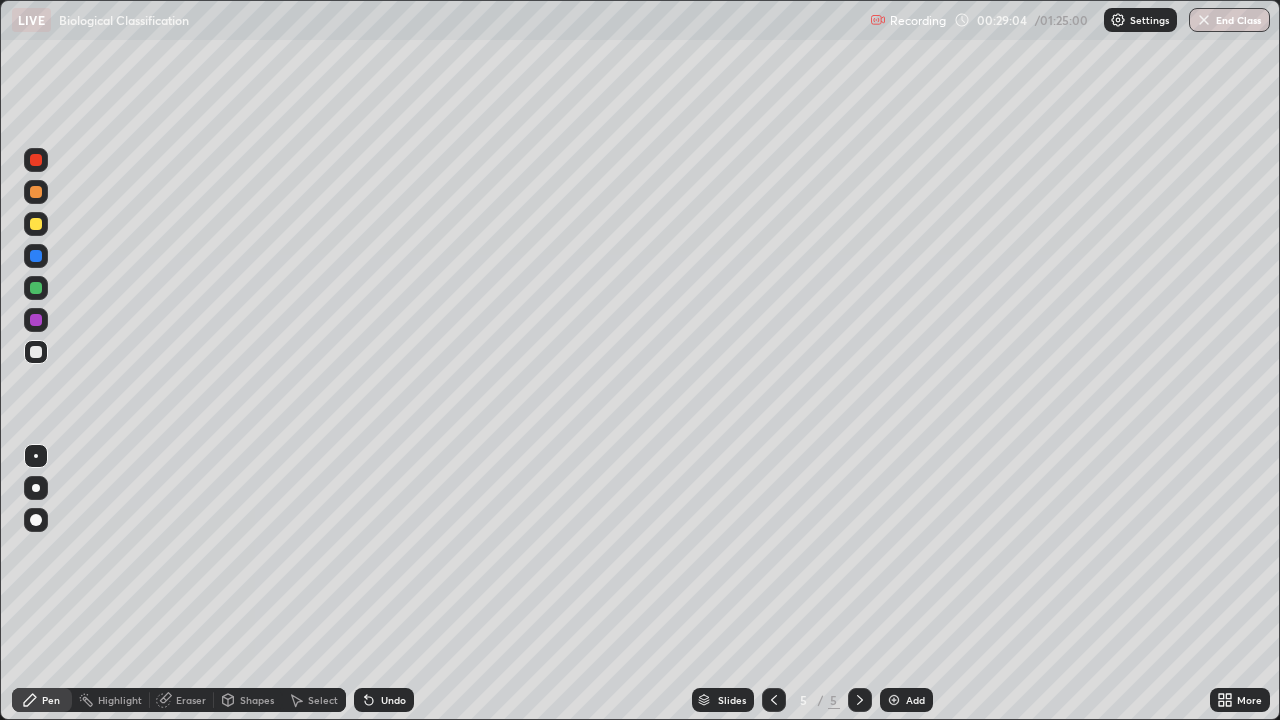 scroll, scrollTop: 99280, scrollLeft: 98720, axis: both 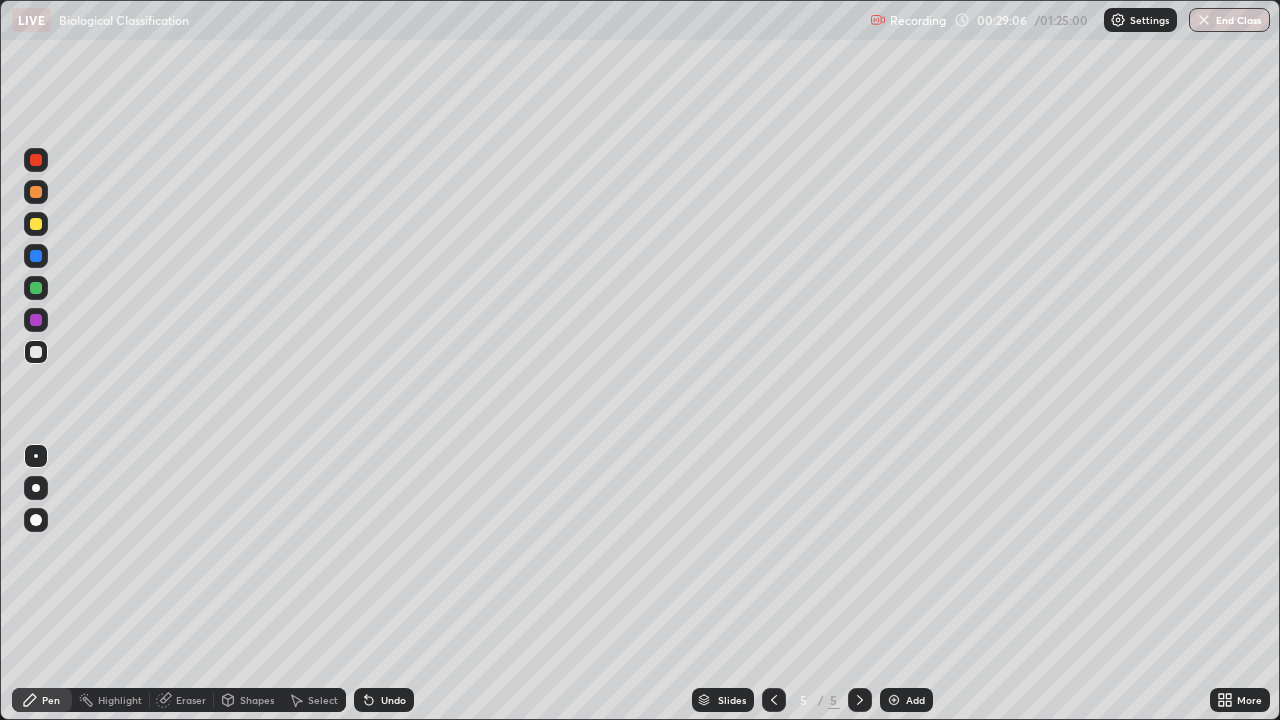 click at bounding box center [894, 700] 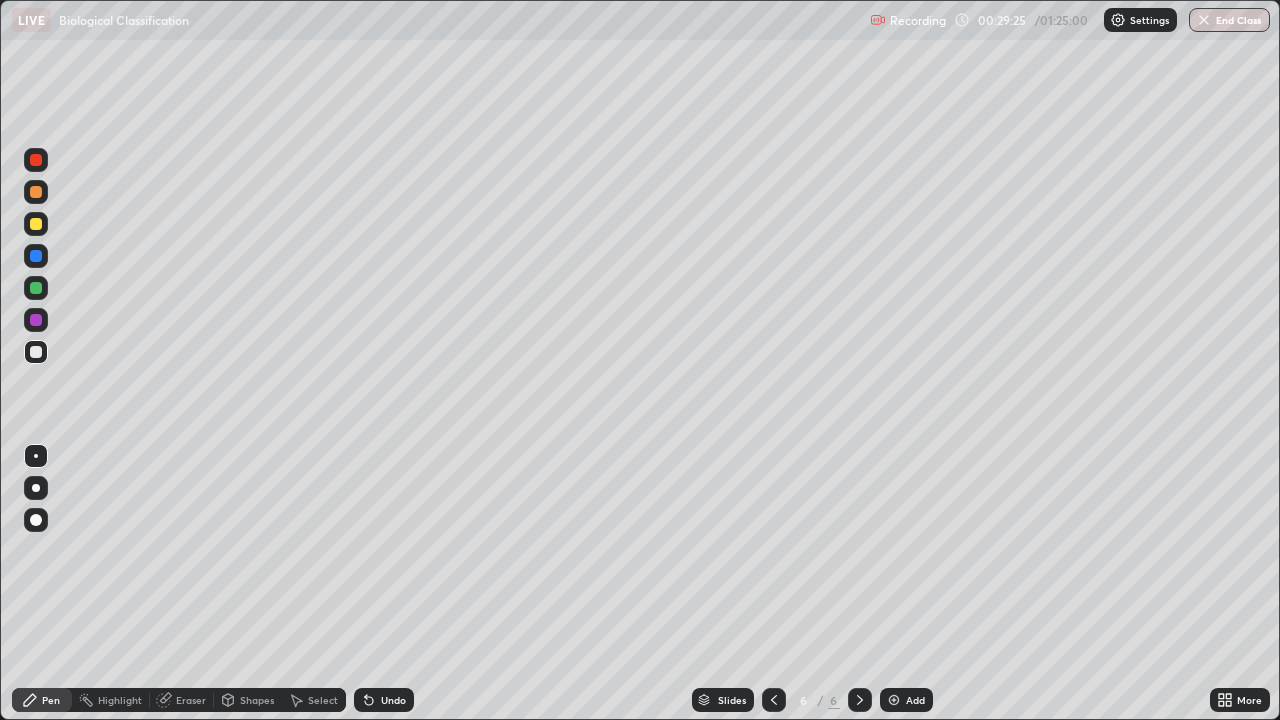 click at bounding box center [36, 224] 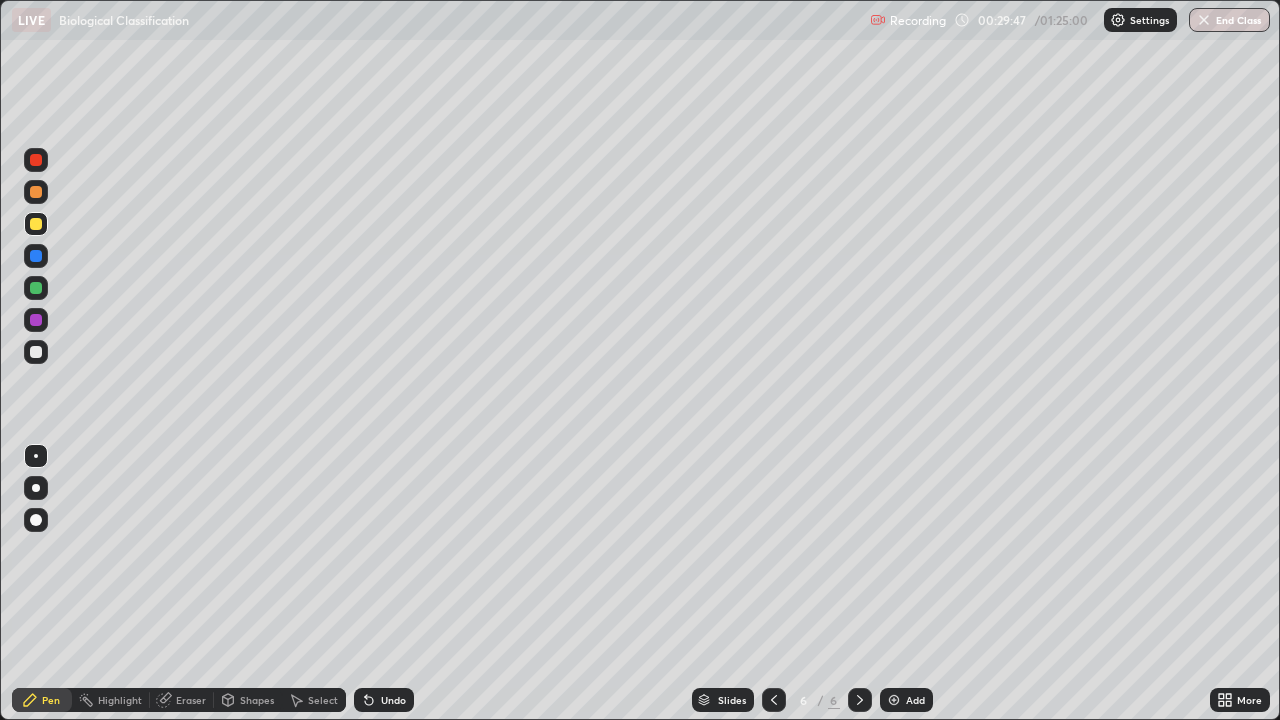 click at bounding box center (36, 352) 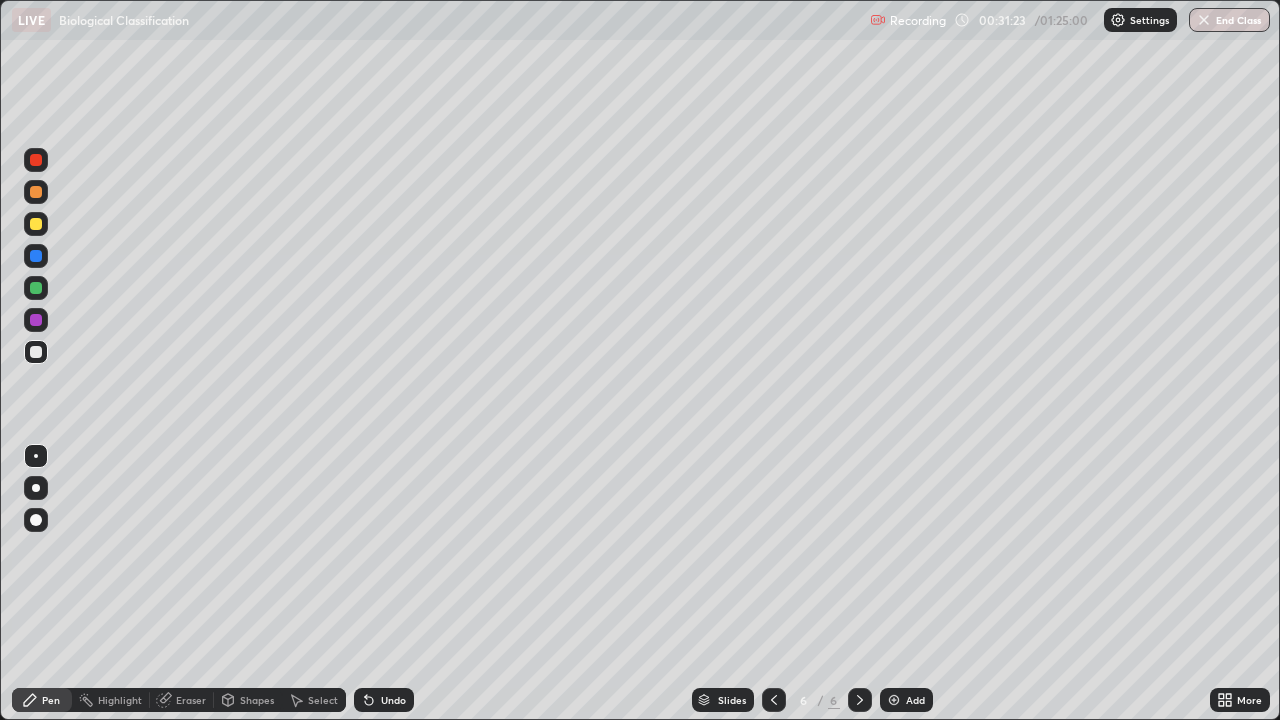 click at bounding box center [36, 224] 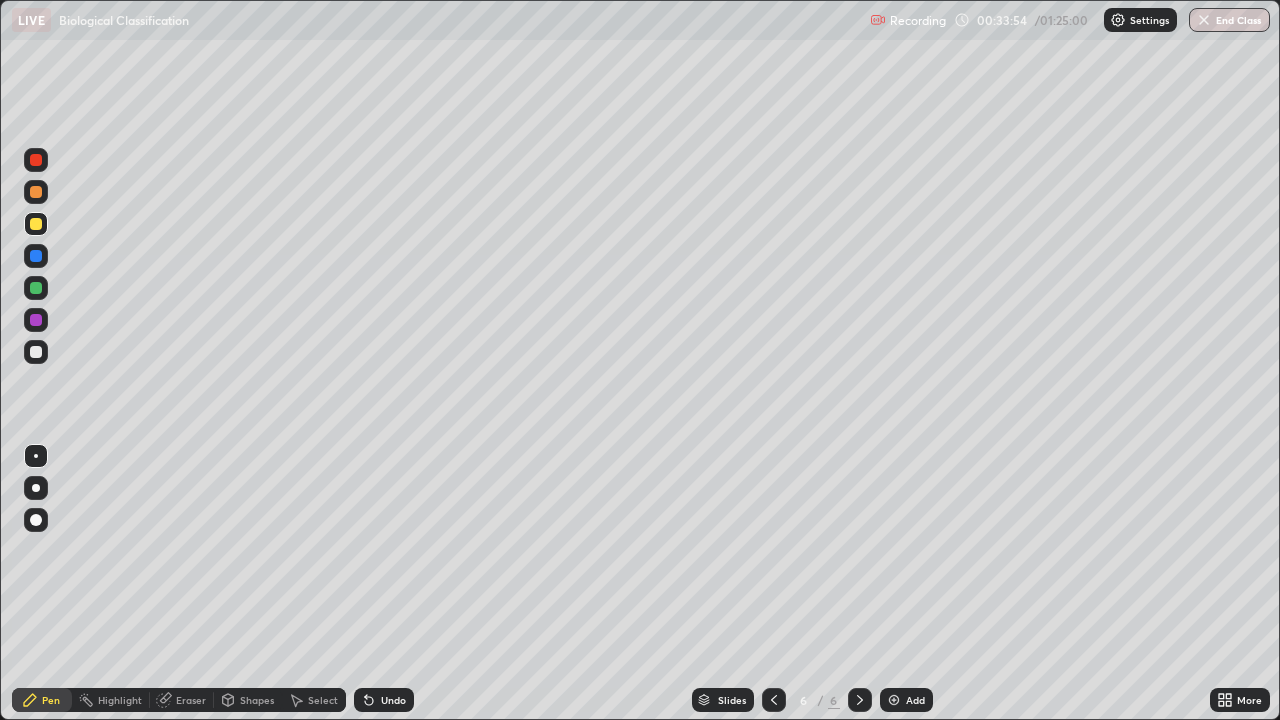 click at bounding box center [894, 700] 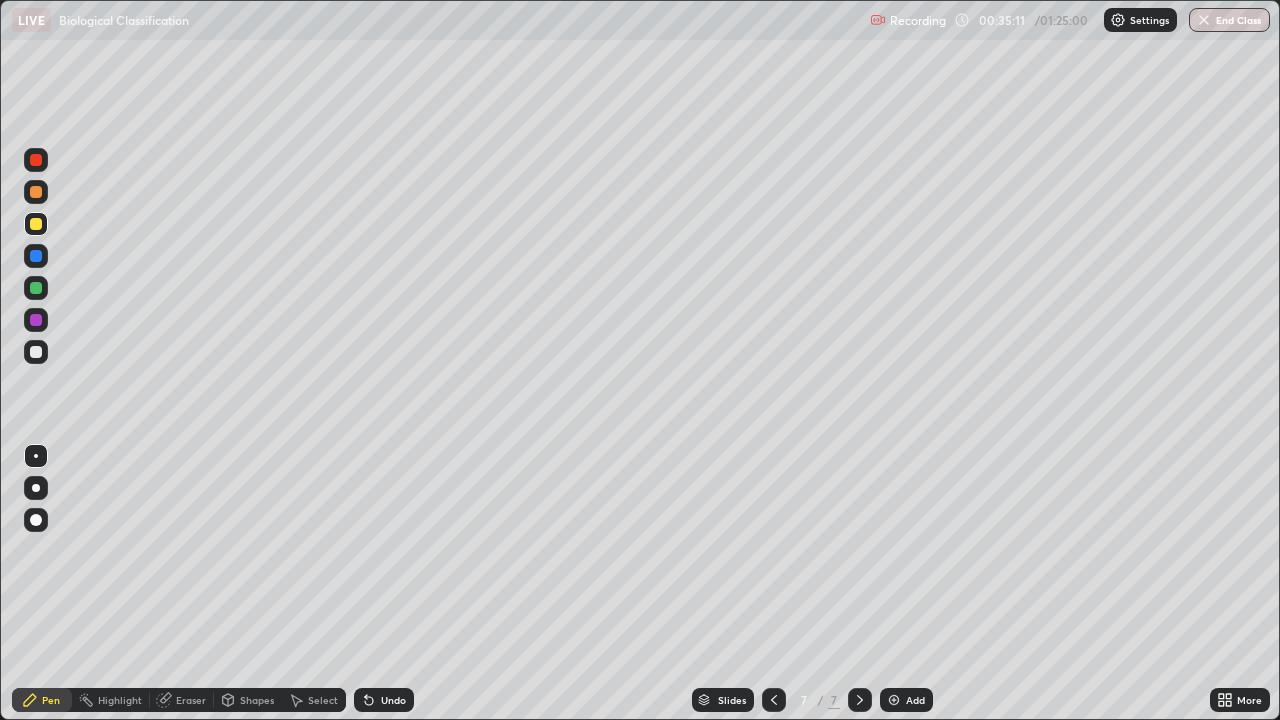 click at bounding box center (36, 192) 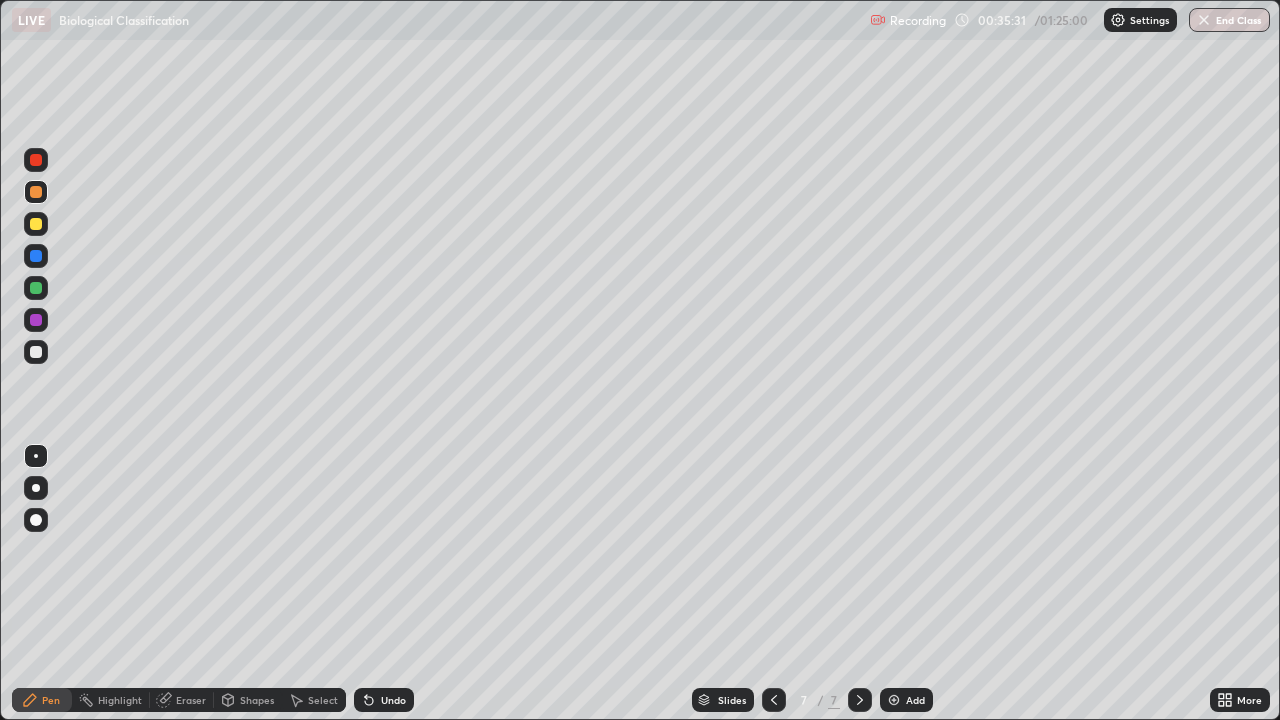 click on "Eraser" at bounding box center [191, 700] 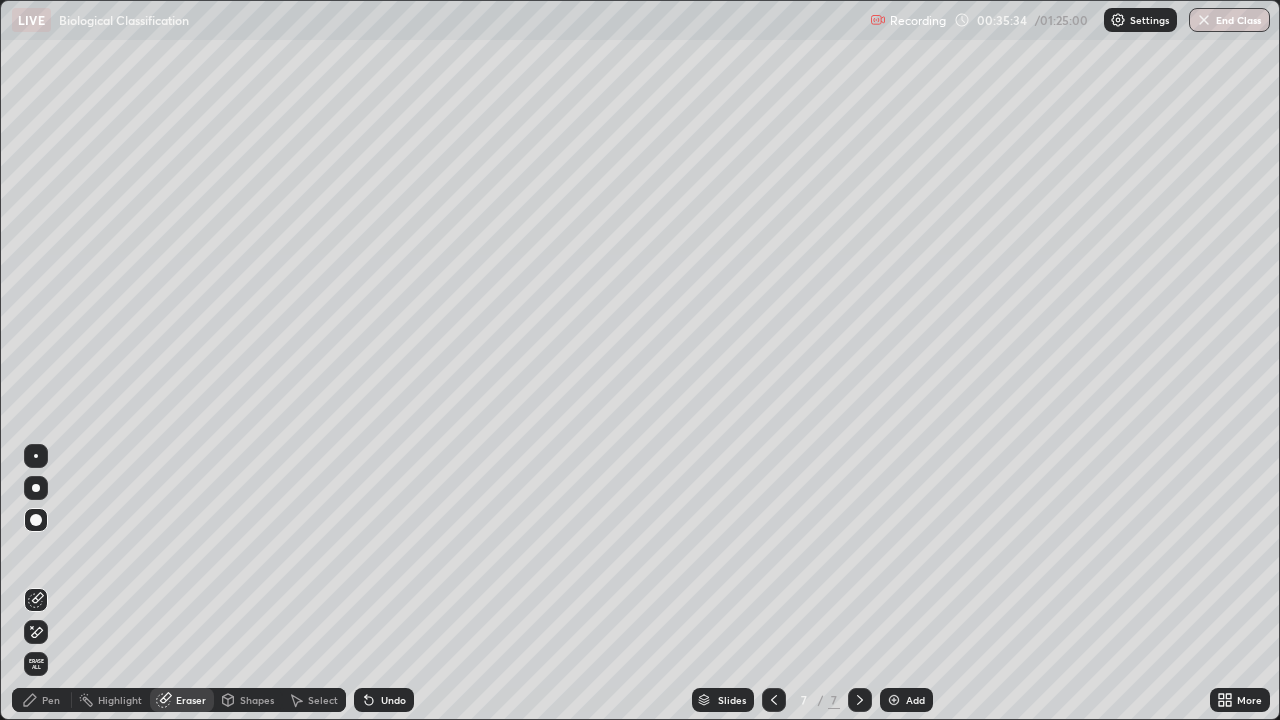 click on "Pen" at bounding box center (51, 700) 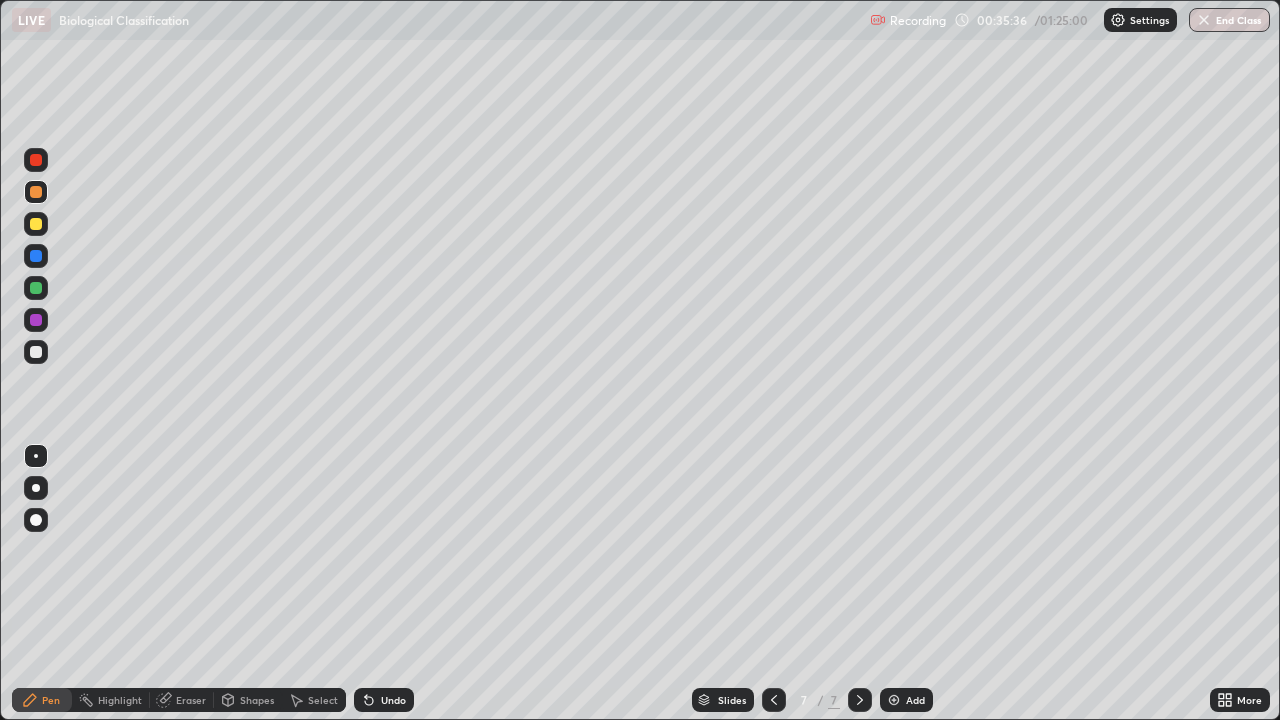 click at bounding box center (36, 224) 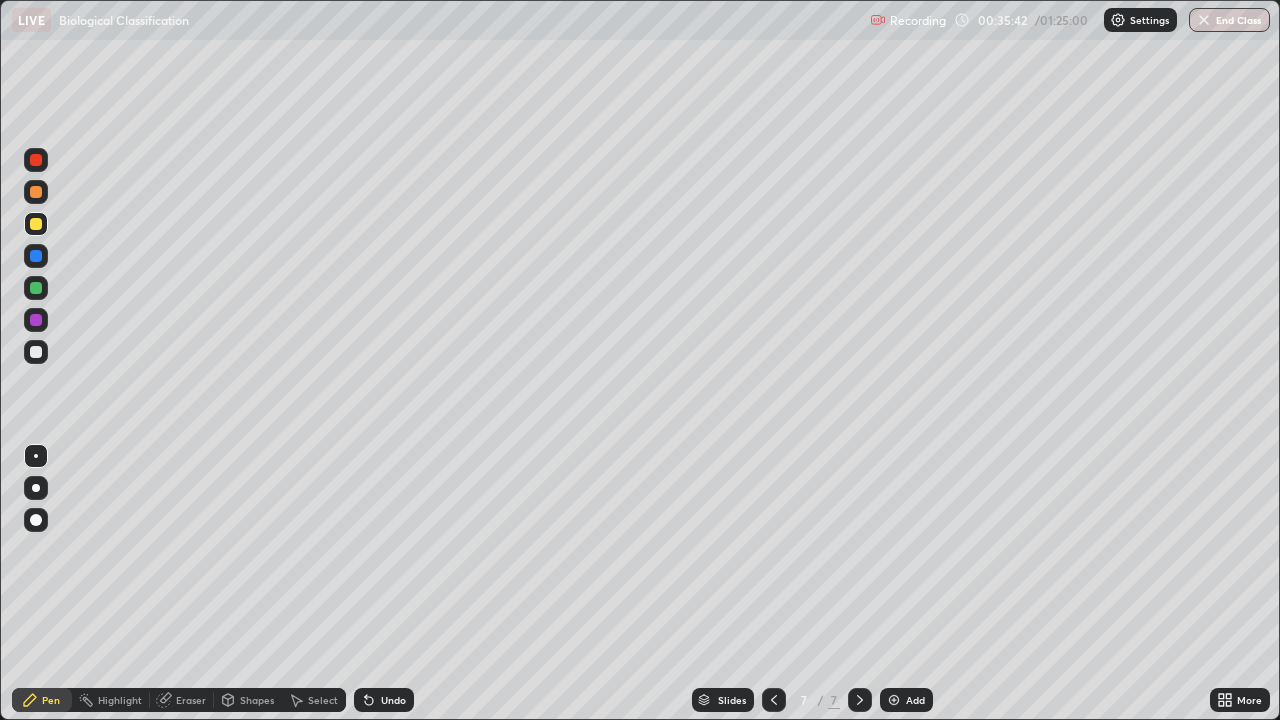 click at bounding box center (36, 192) 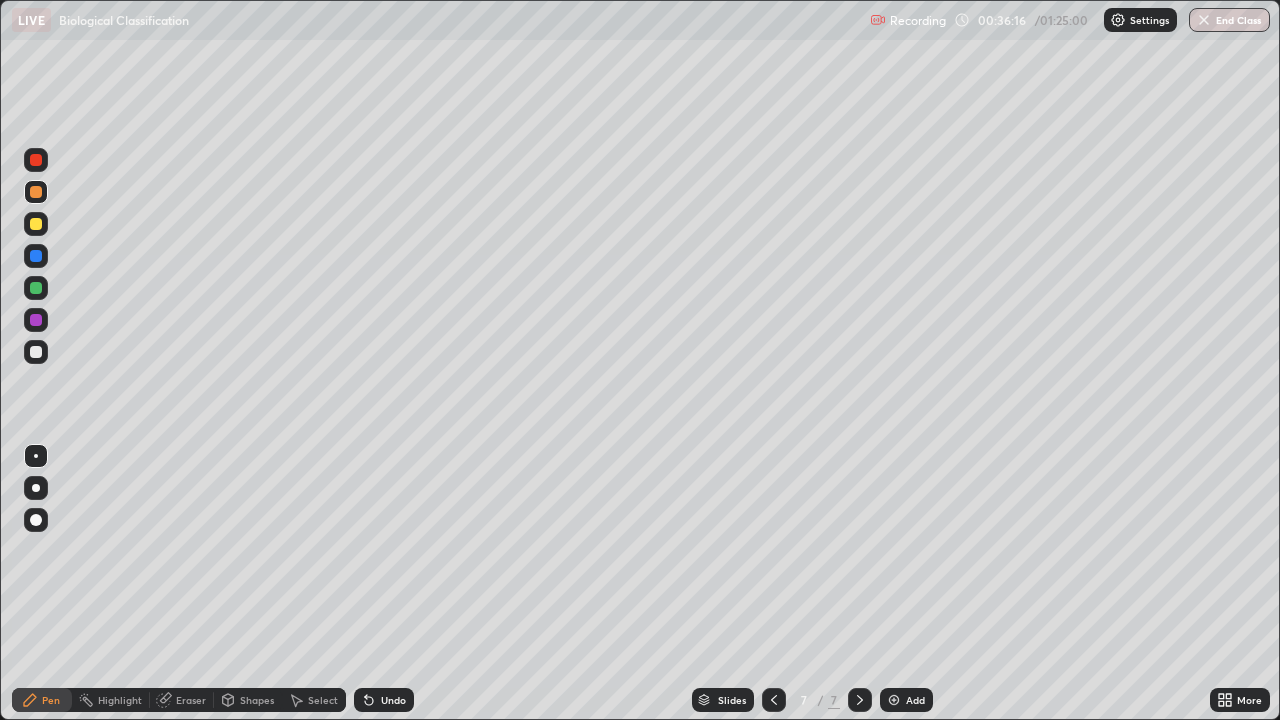 click on "Eraser" at bounding box center [182, 700] 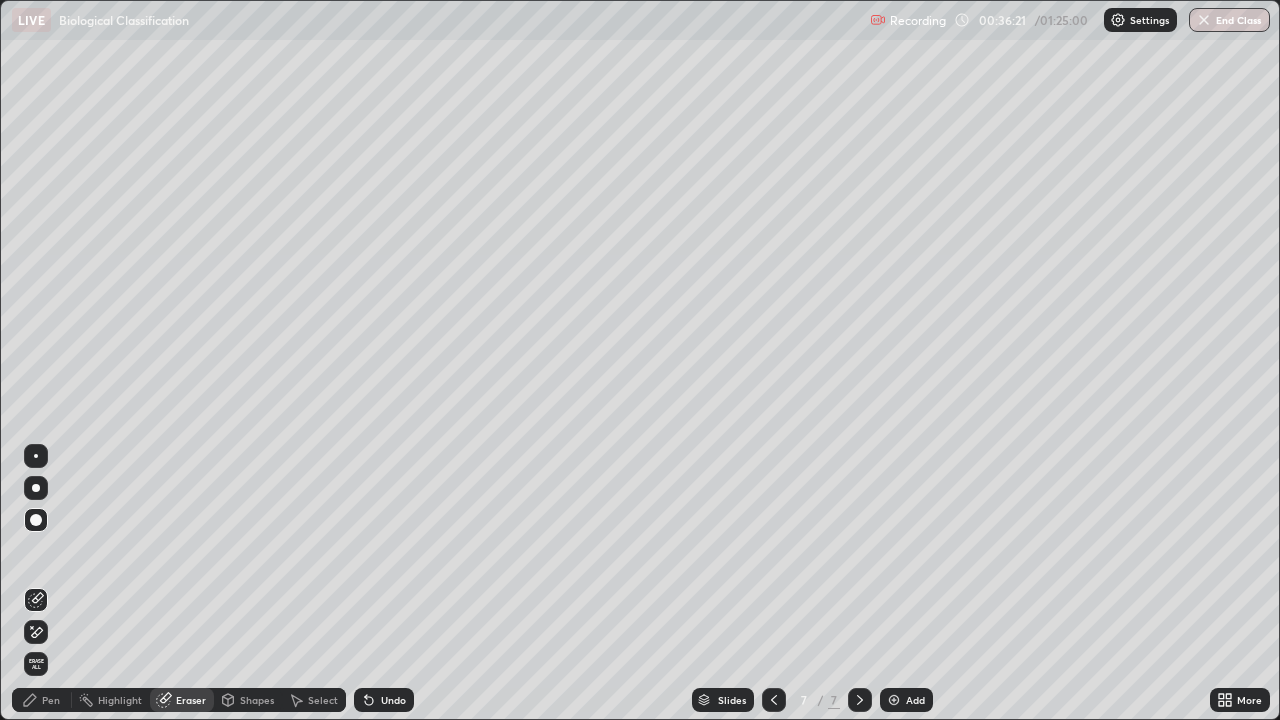 click on "Pen" at bounding box center [51, 700] 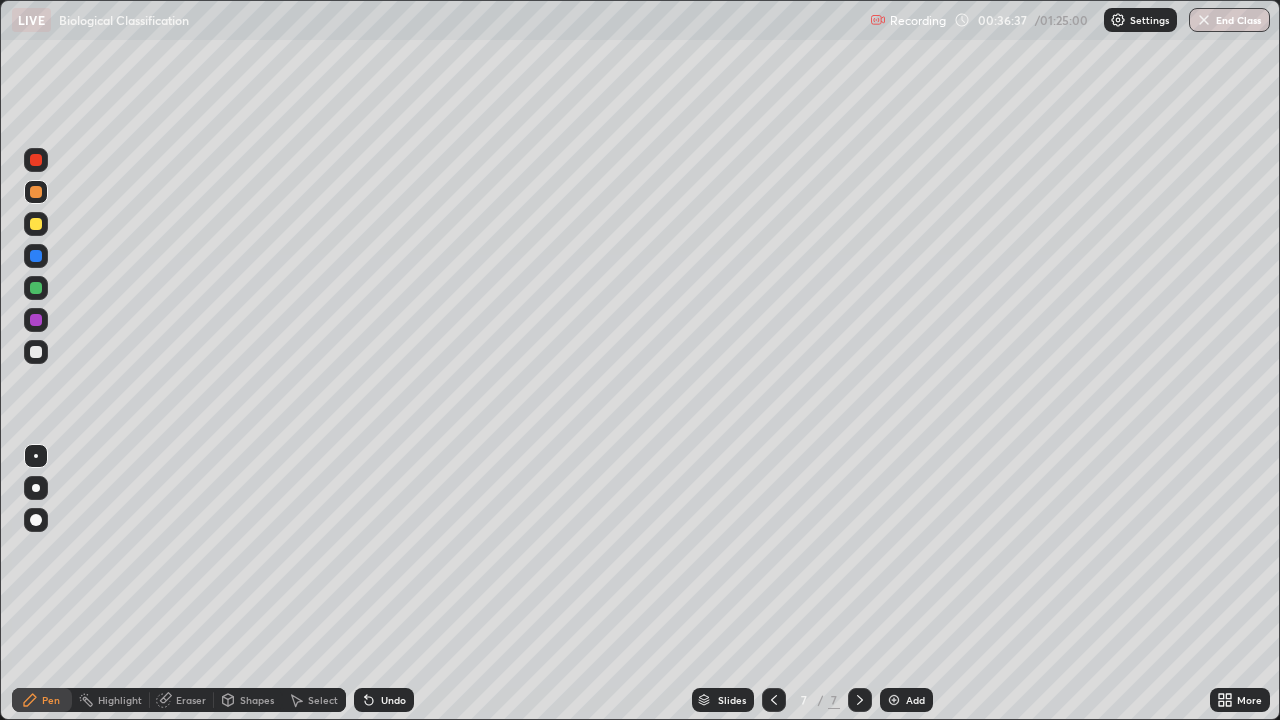 click at bounding box center (36, 224) 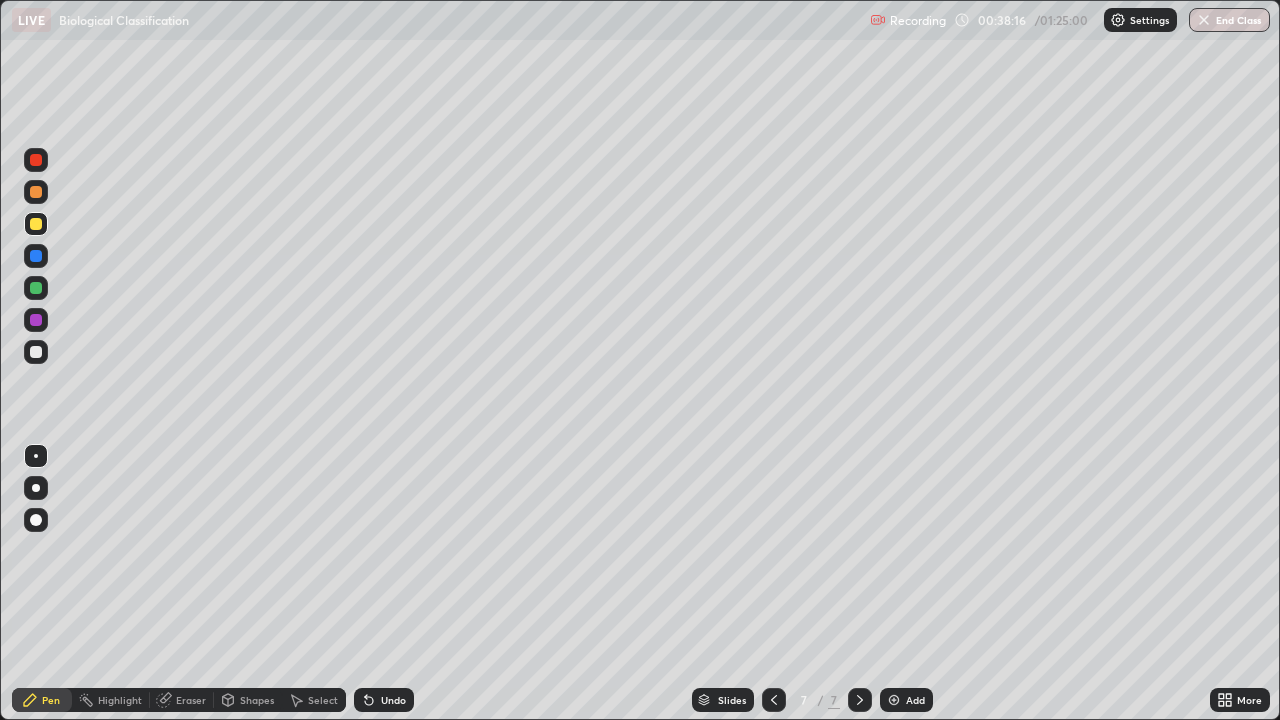 click at bounding box center [36, 320] 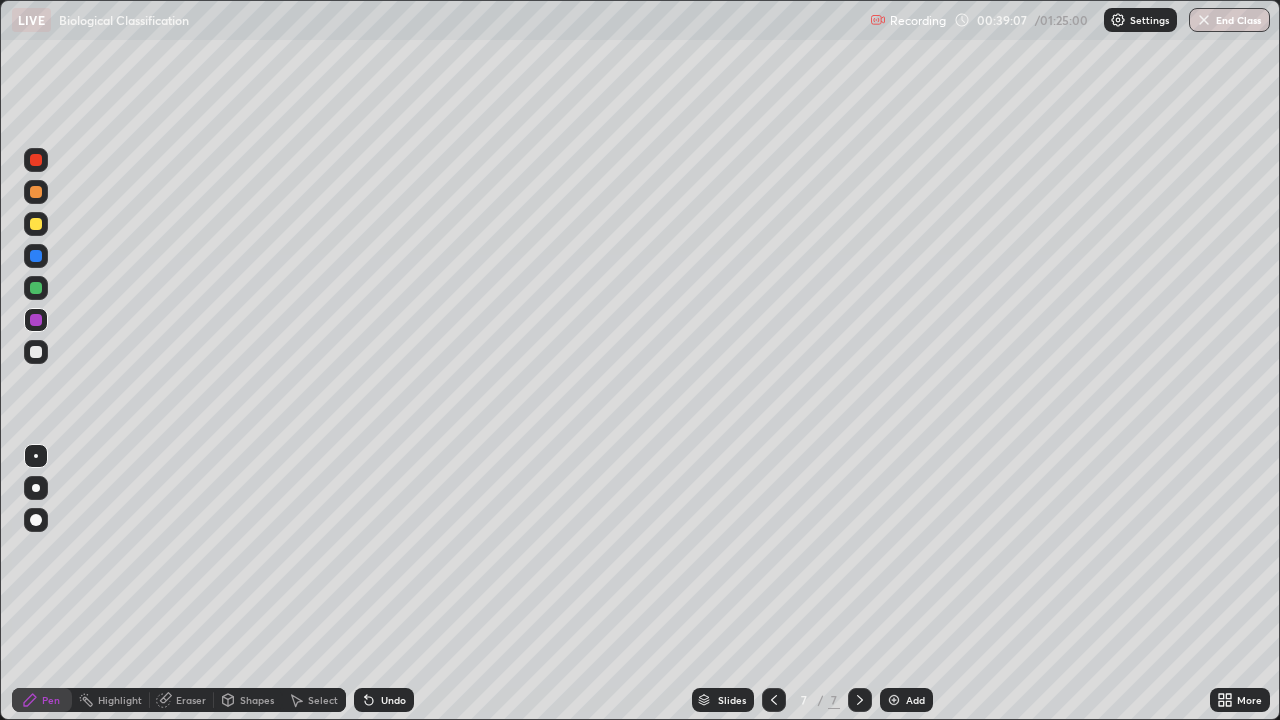 click at bounding box center [36, 288] 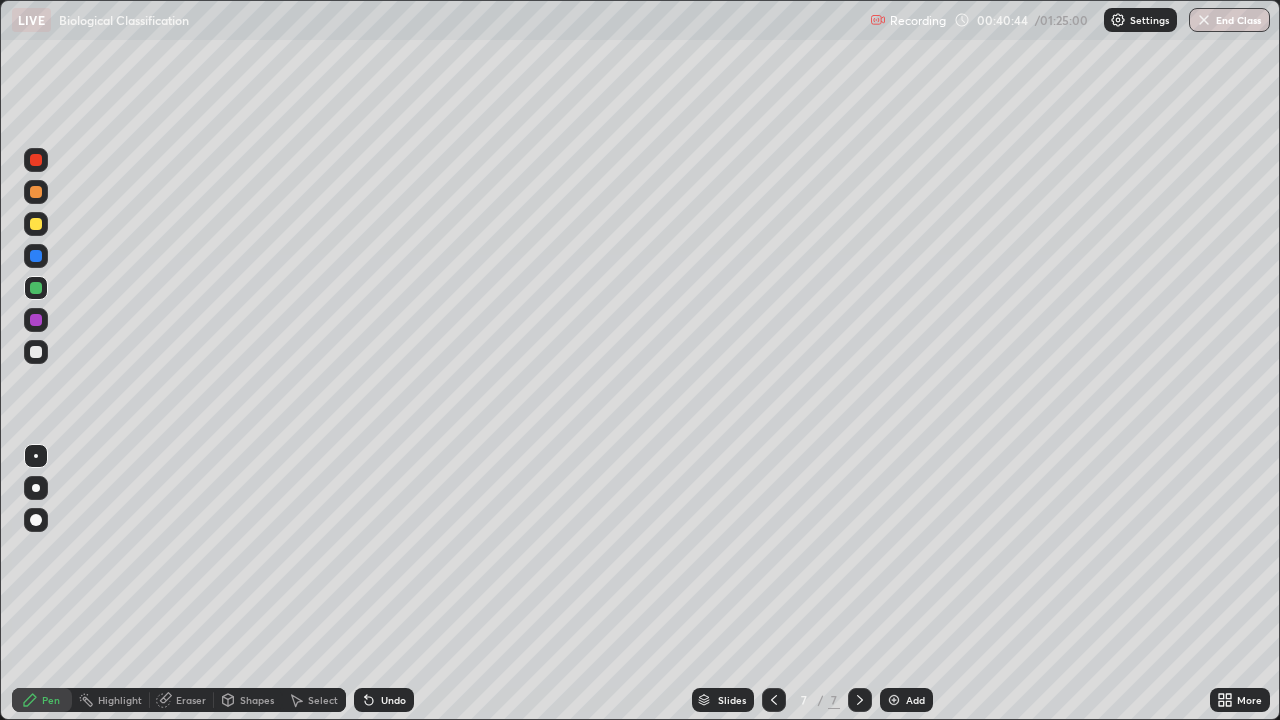 click at bounding box center (36, 352) 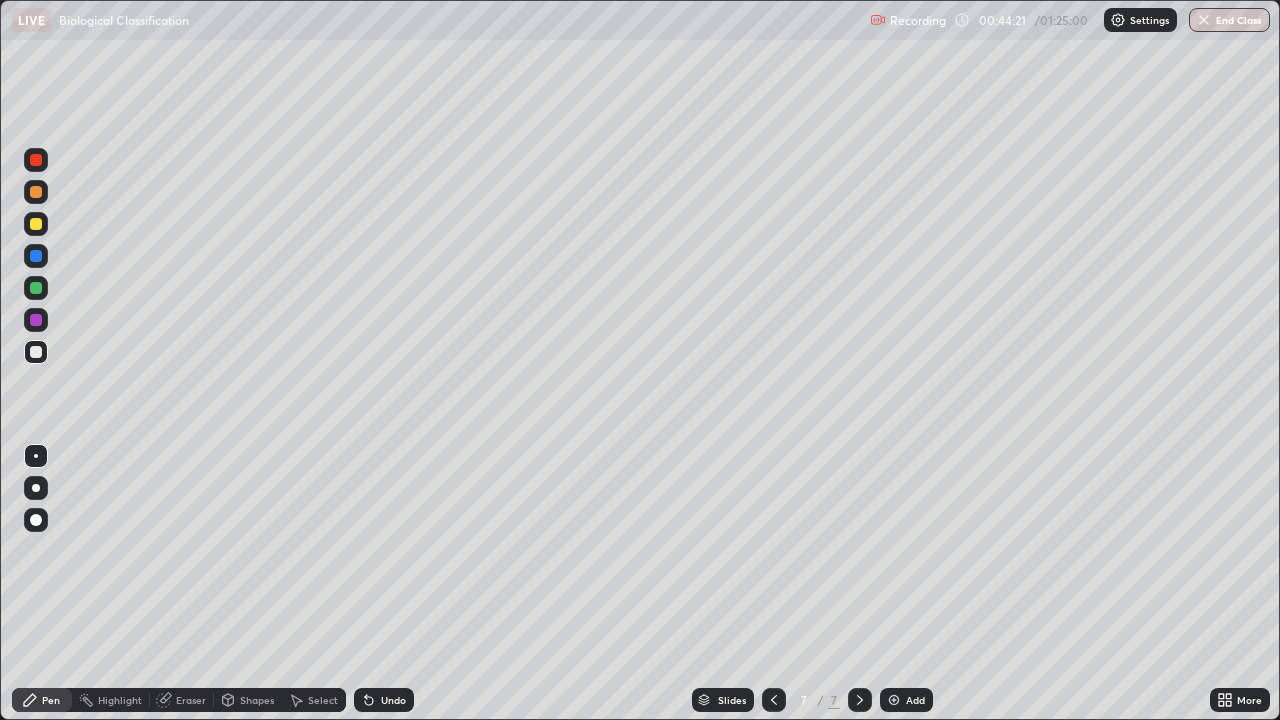click at bounding box center [36, 288] 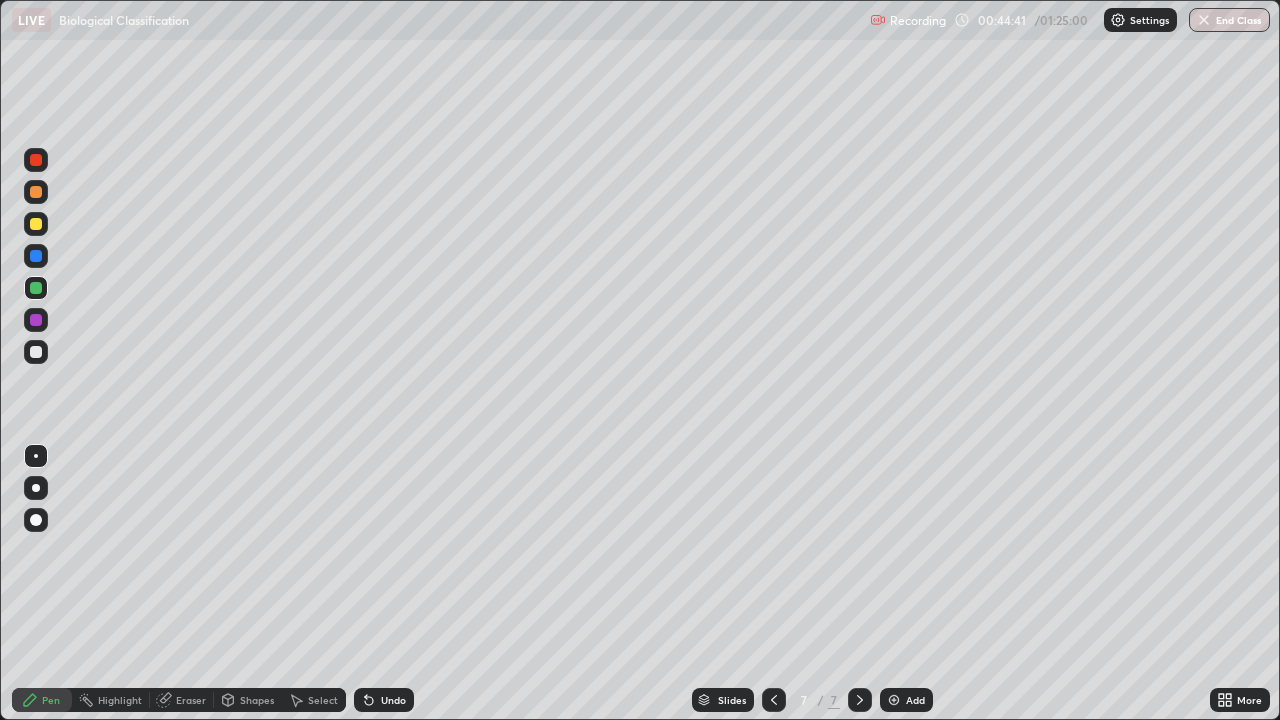 click at bounding box center [36, 352] 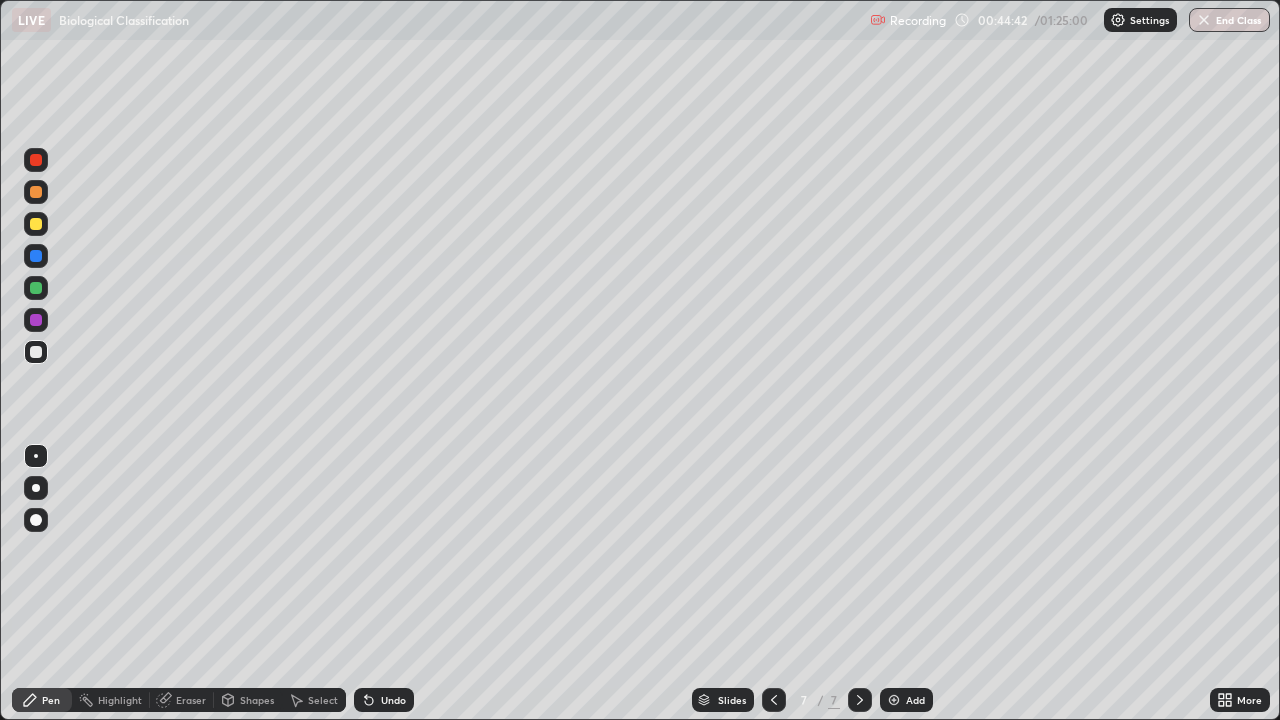 click at bounding box center [36, 320] 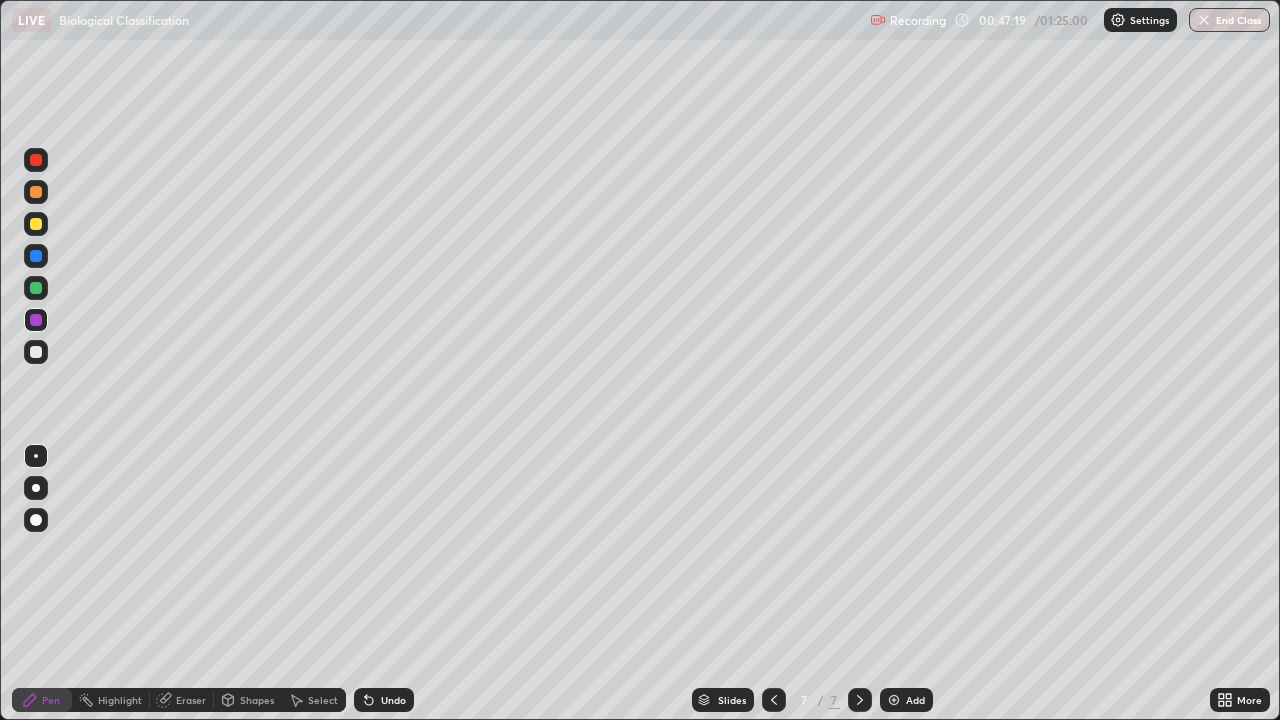 click at bounding box center (36, 160) 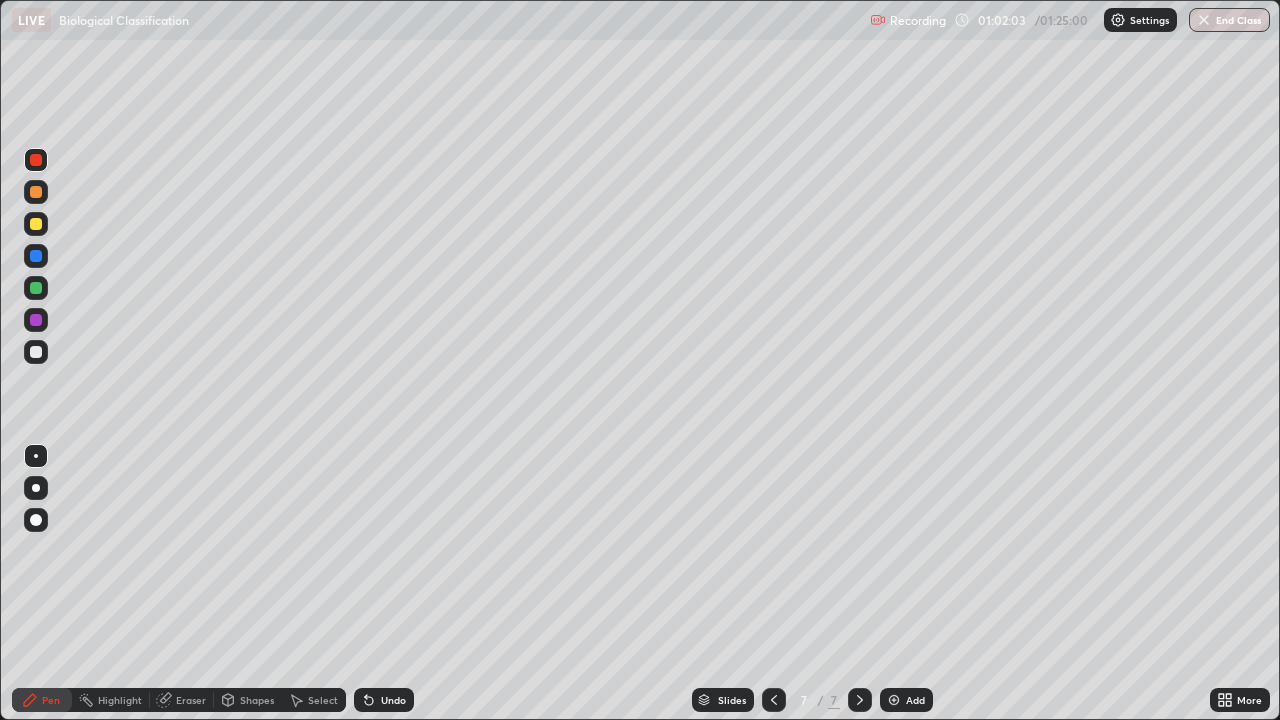 click at bounding box center [894, 700] 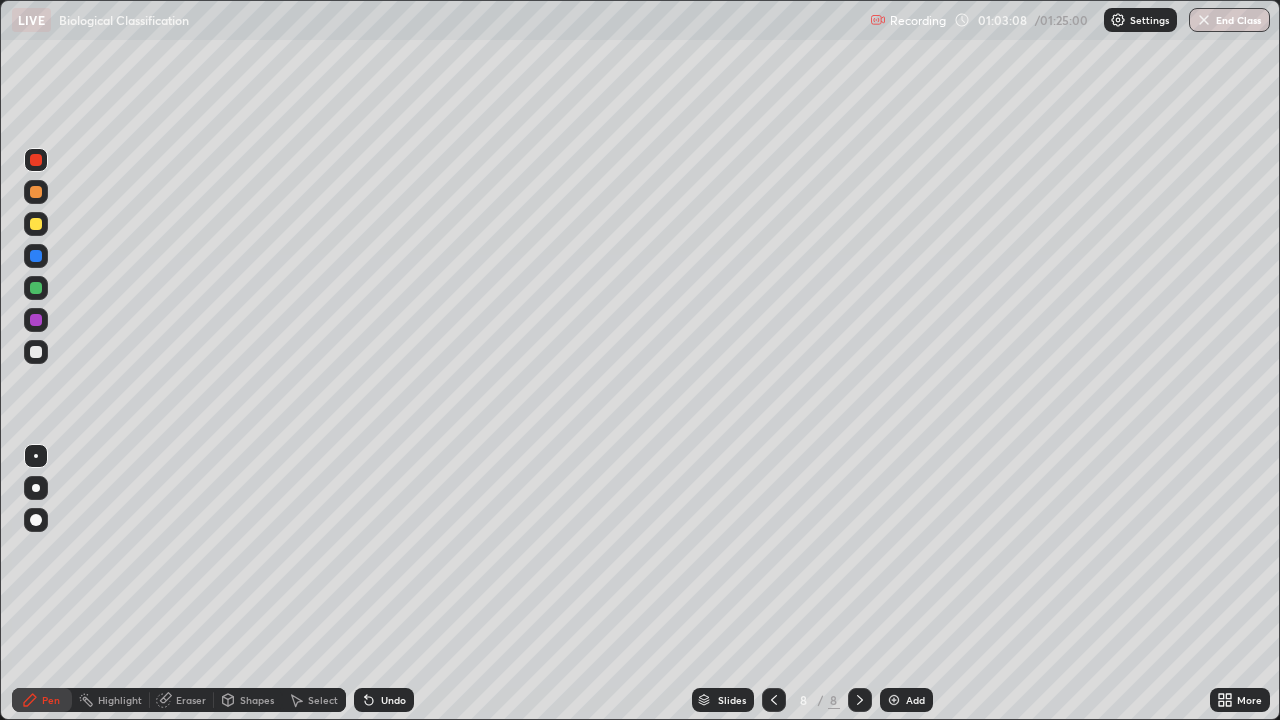 click at bounding box center [36, 352] 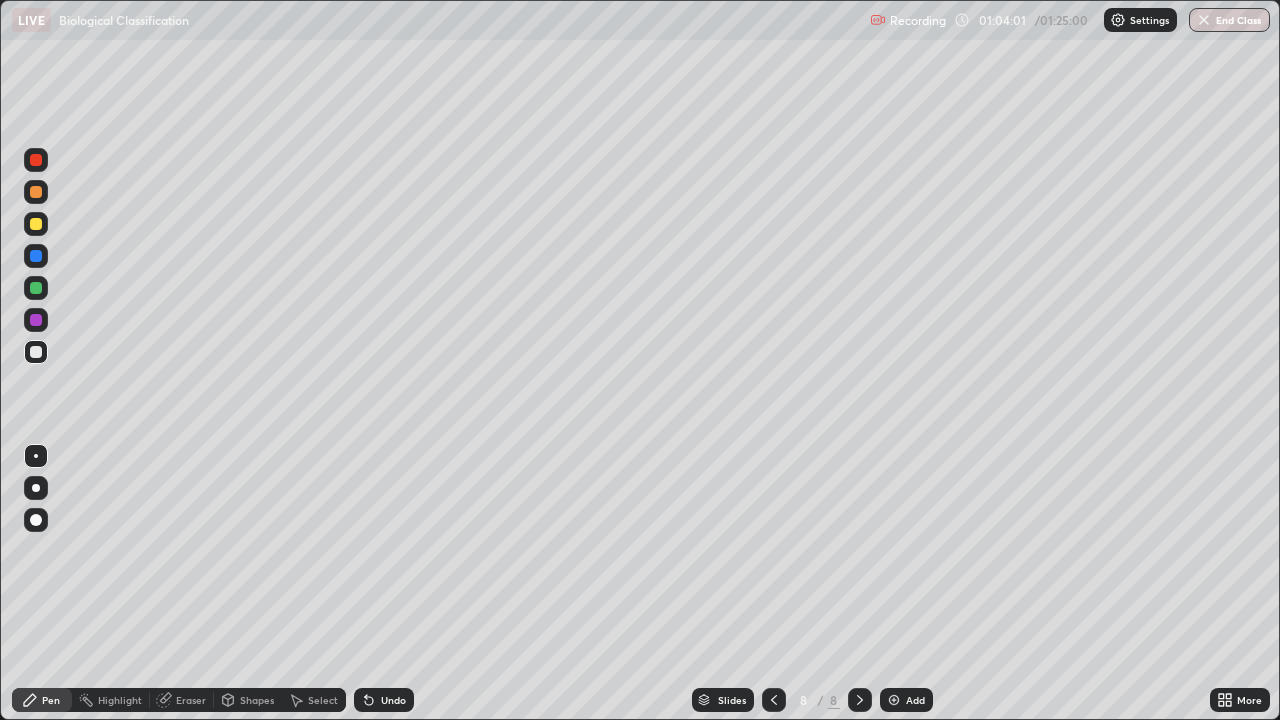 click at bounding box center [36, 224] 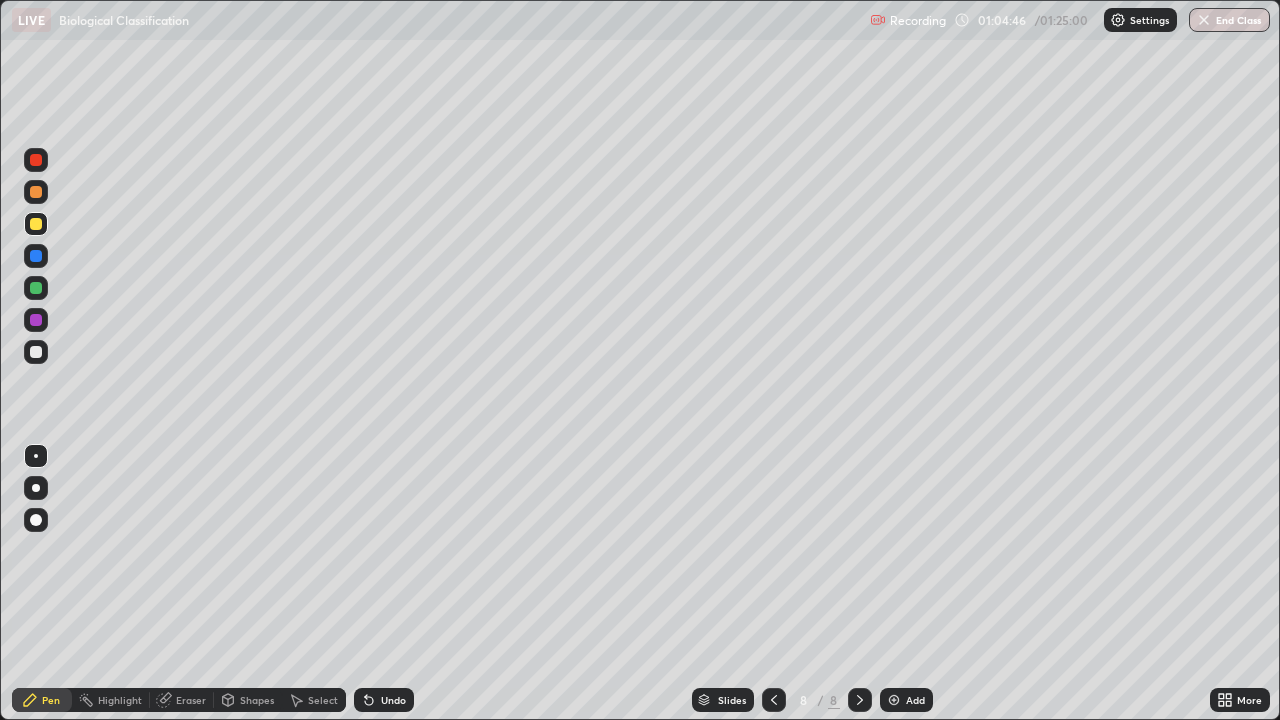 click at bounding box center (36, 352) 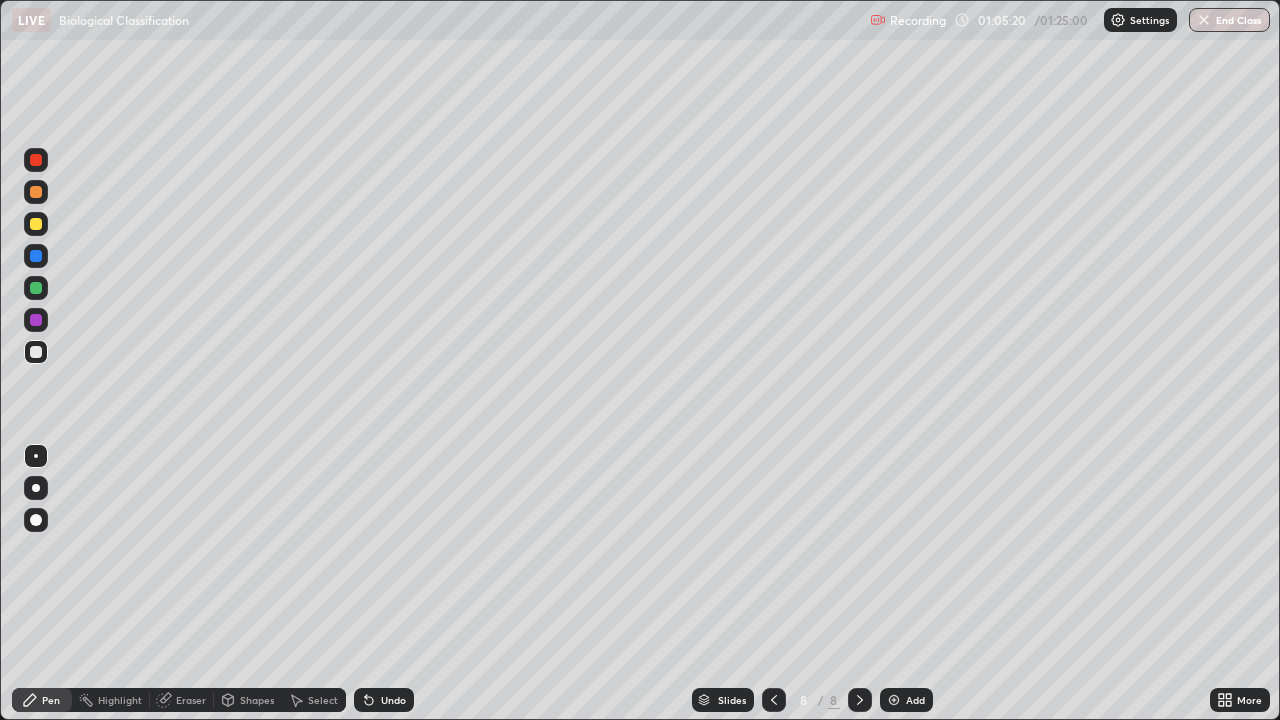 click at bounding box center (36, 224) 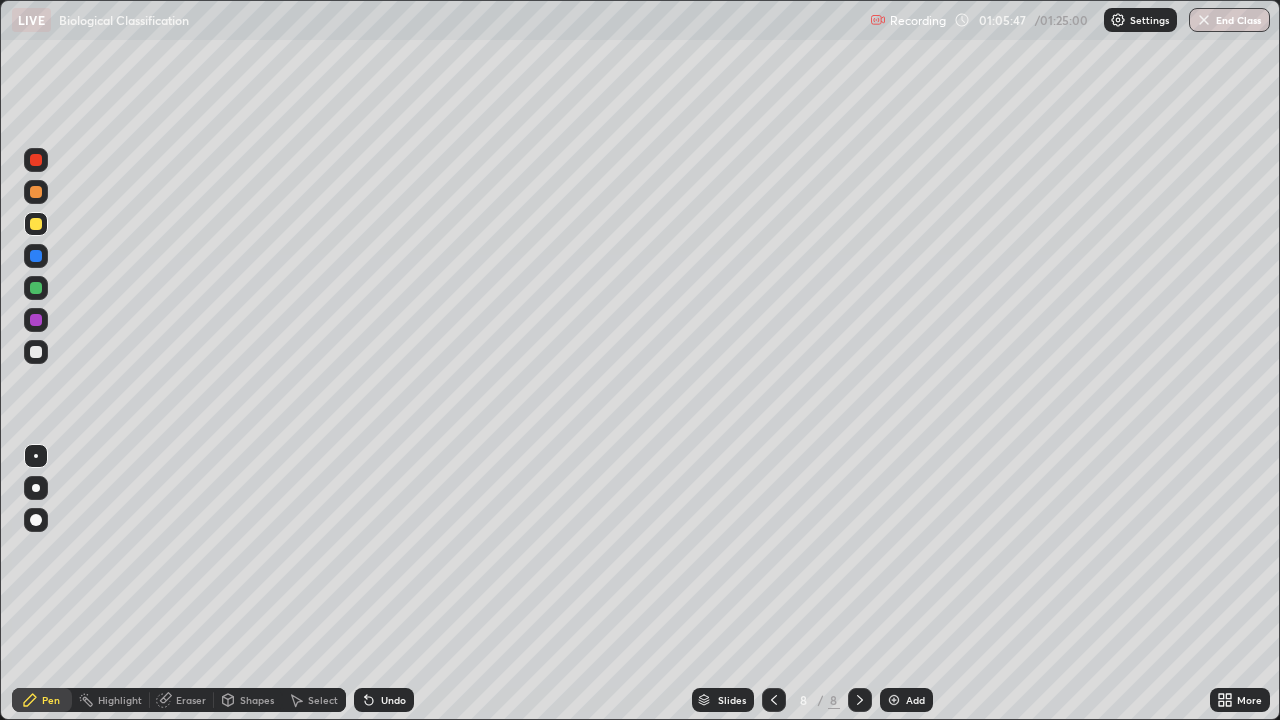 click at bounding box center [36, 192] 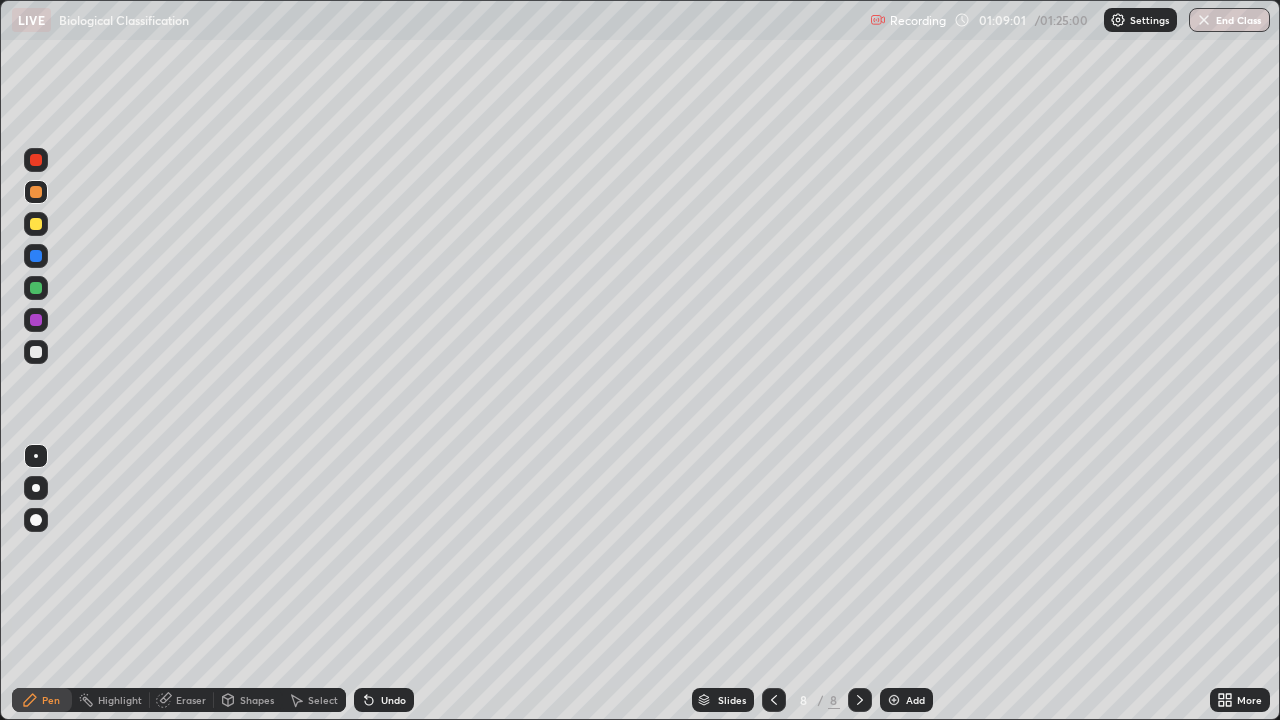 click at bounding box center (894, 700) 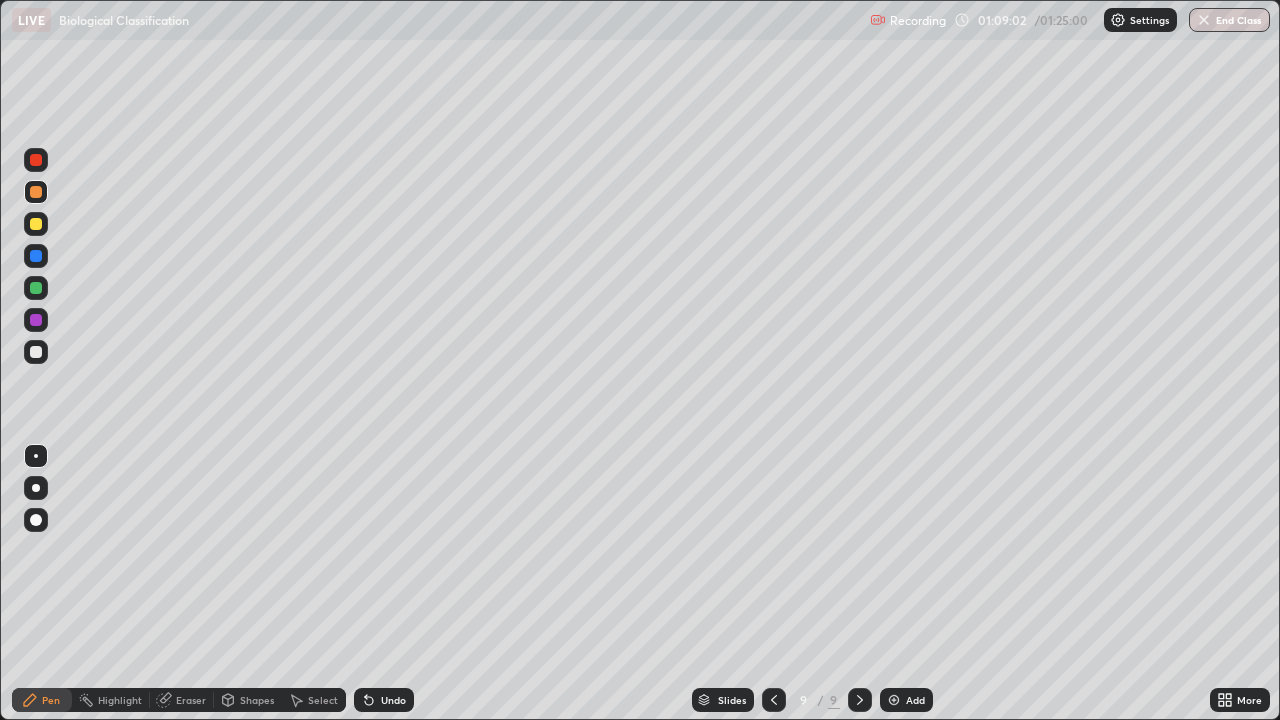 click at bounding box center (36, 352) 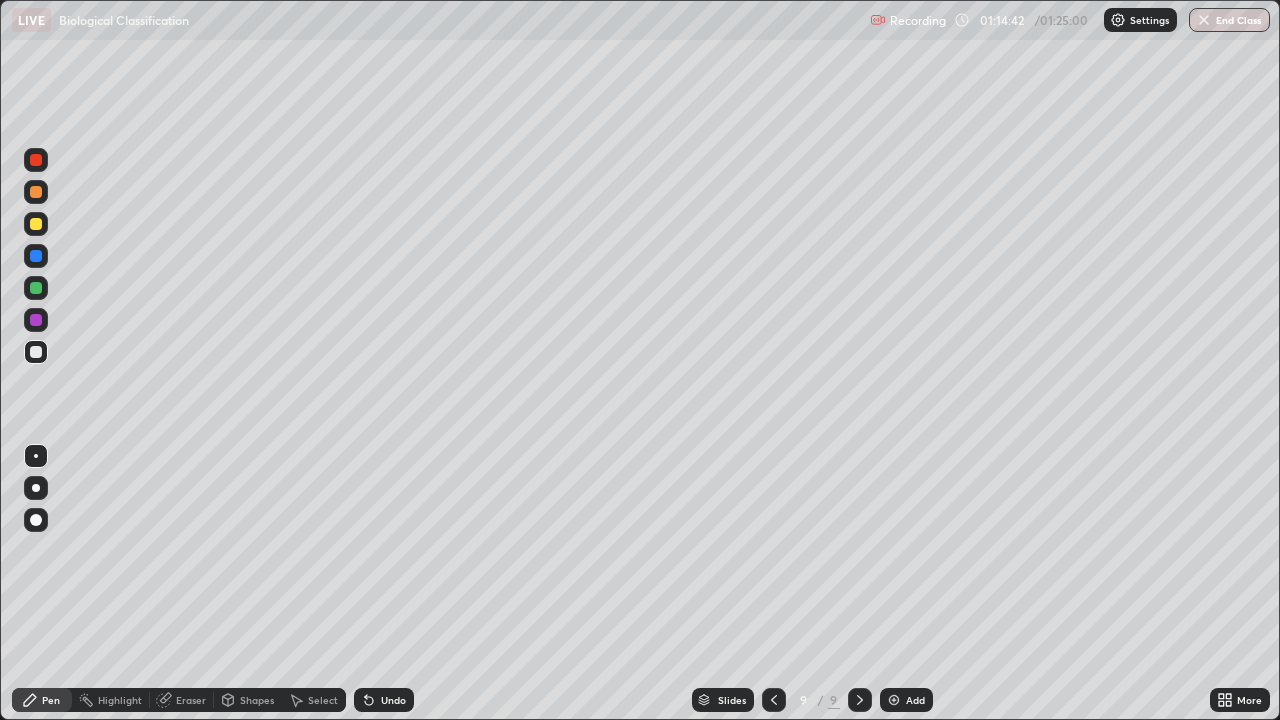 click on "End Class" at bounding box center [1229, 20] 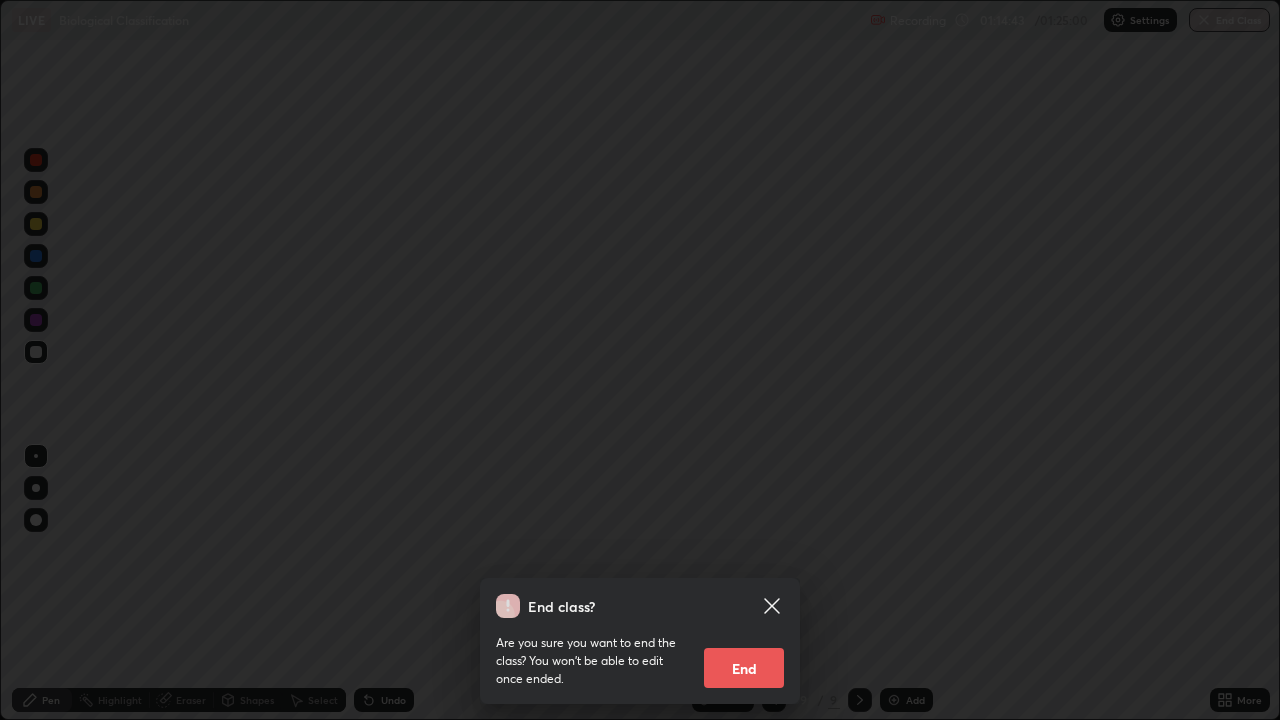 click on "End" at bounding box center [744, 668] 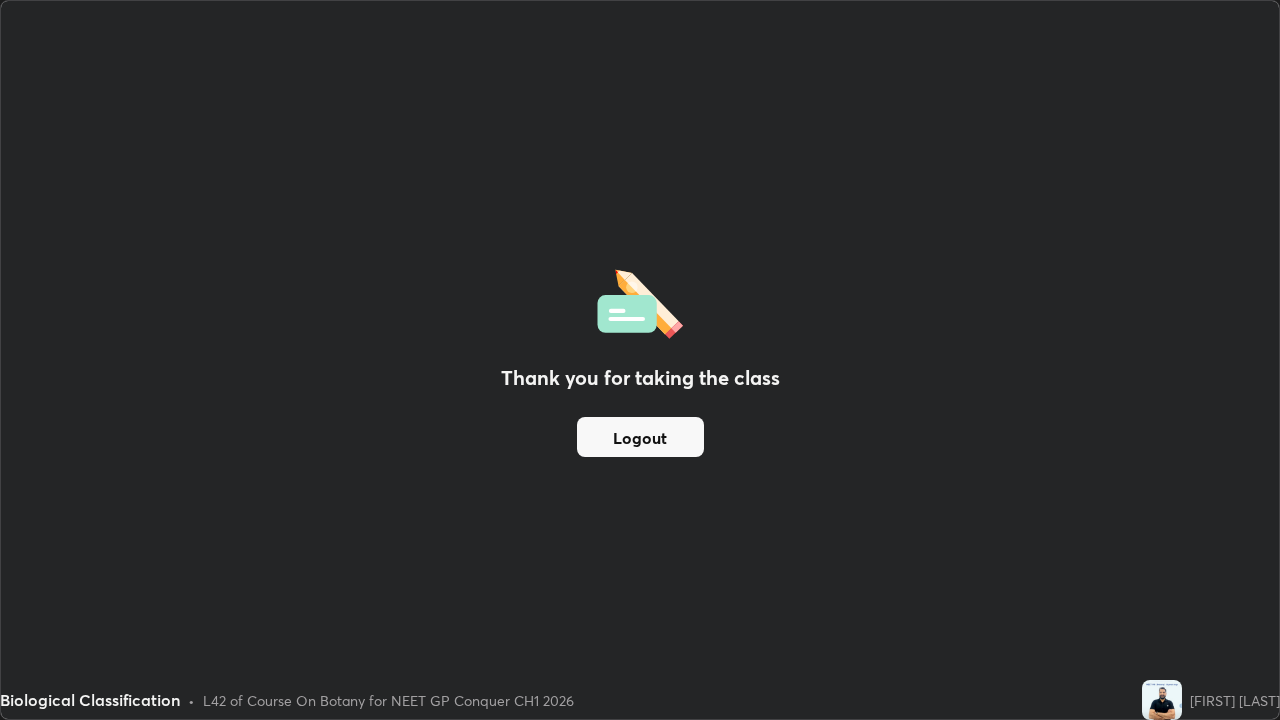 click on "Thank you for taking the class Logout" at bounding box center (640, 360) 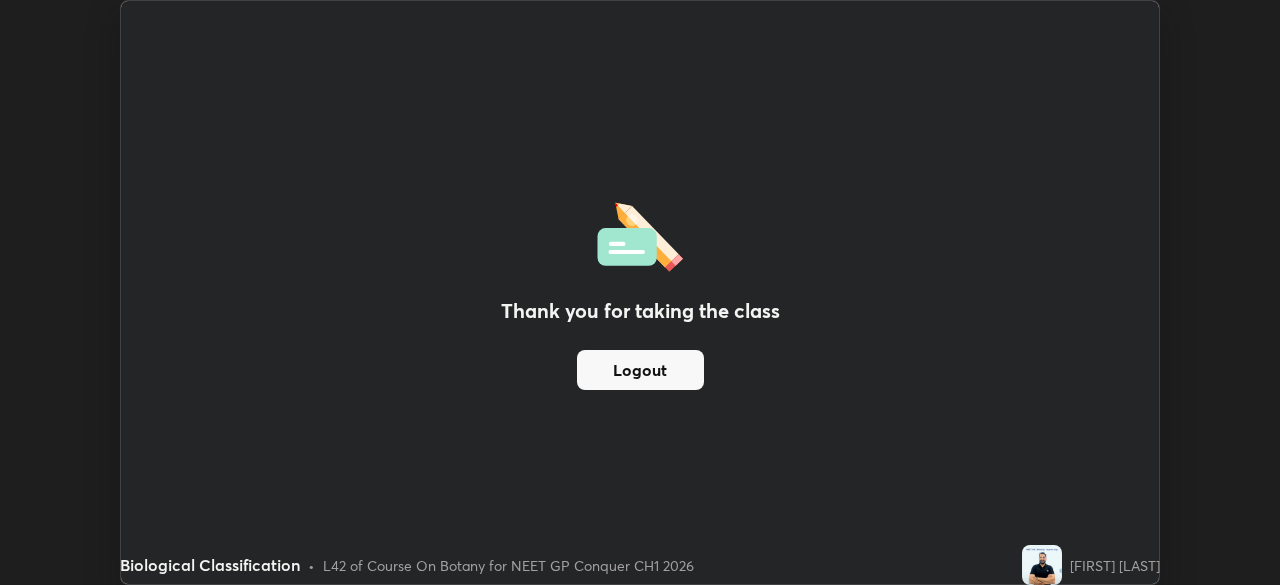 scroll, scrollTop: 585, scrollLeft: 1280, axis: both 